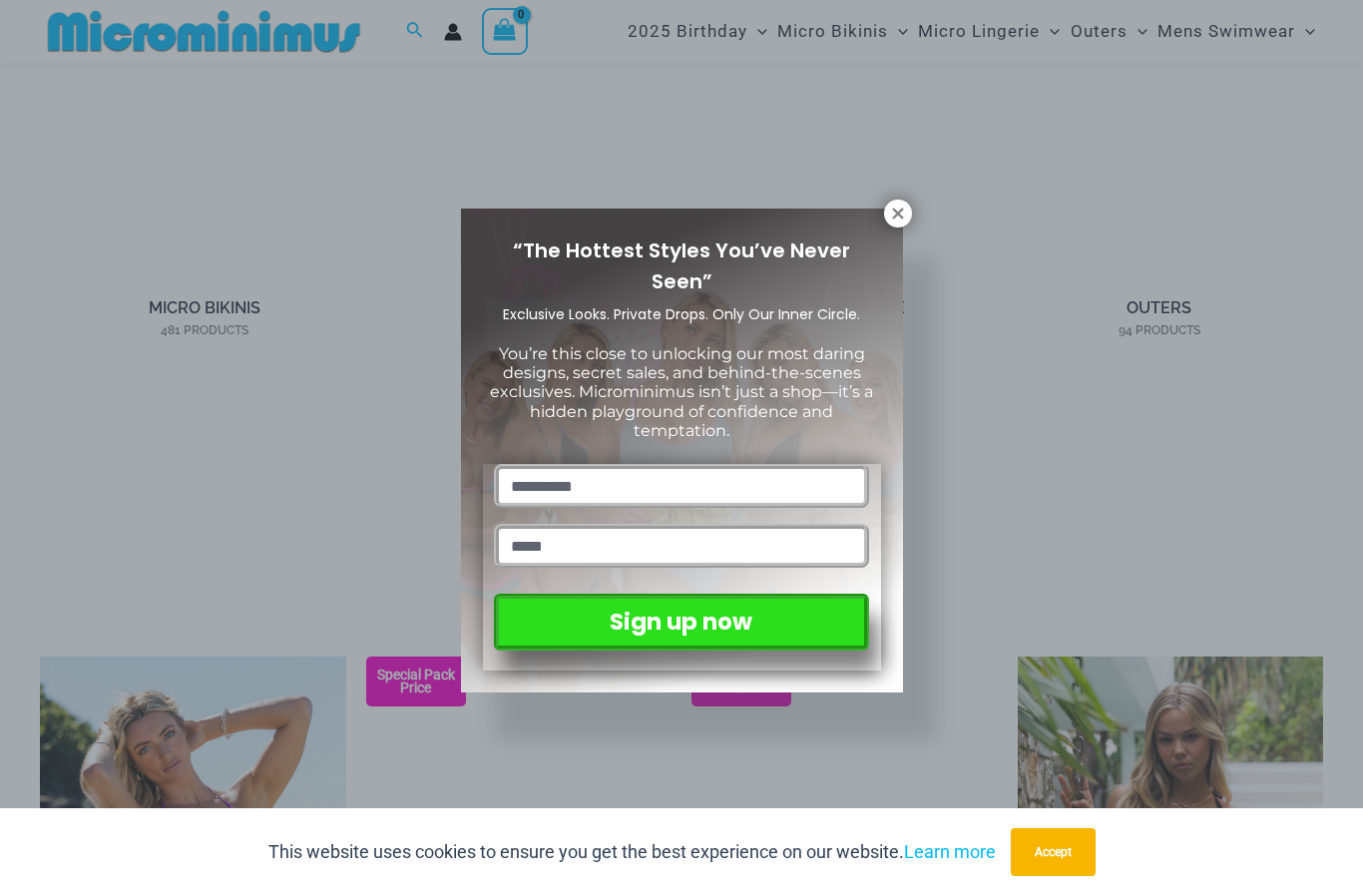 scroll, scrollTop: 1545, scrollLeft: 0, axis: vertical 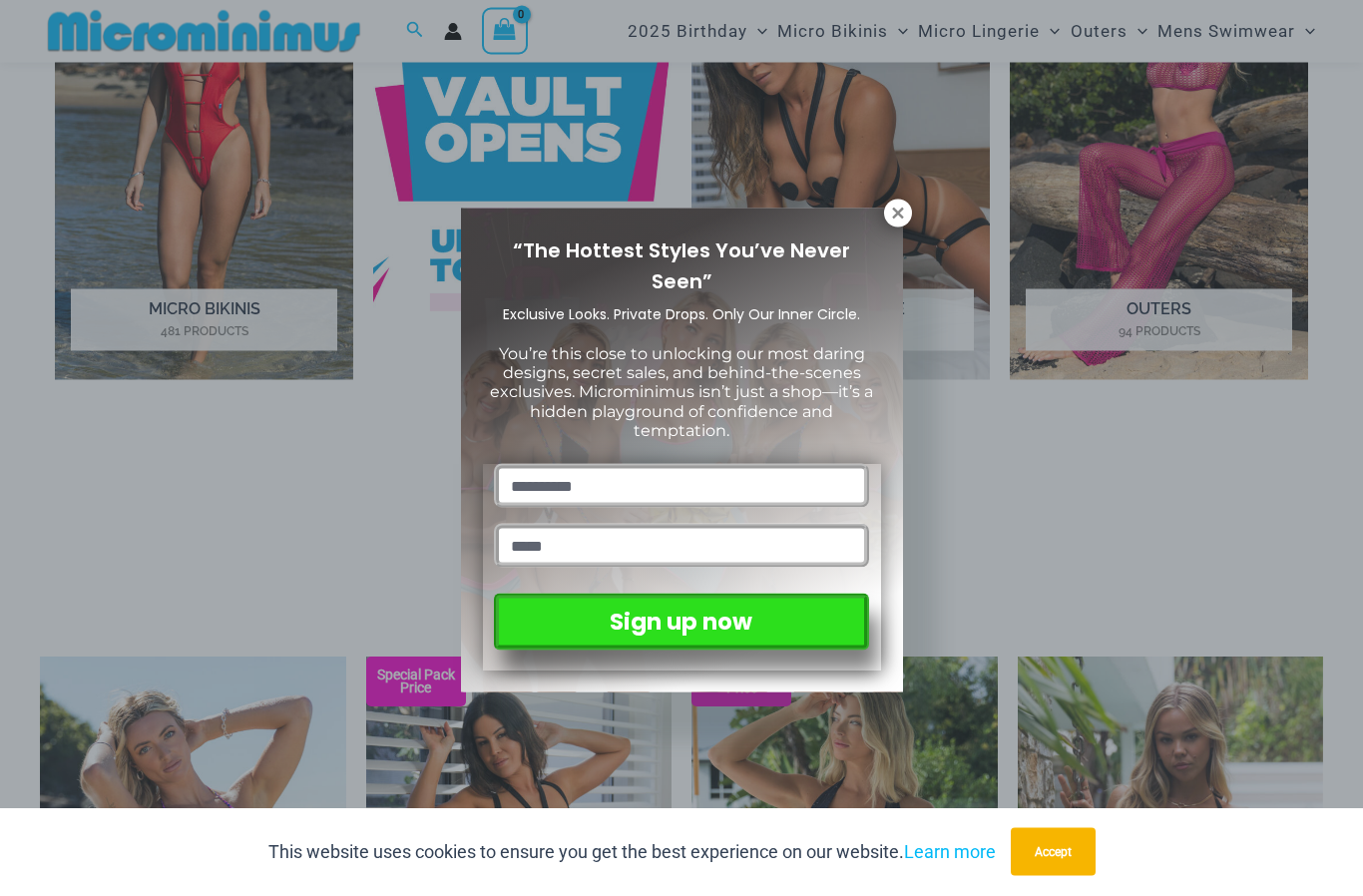 click 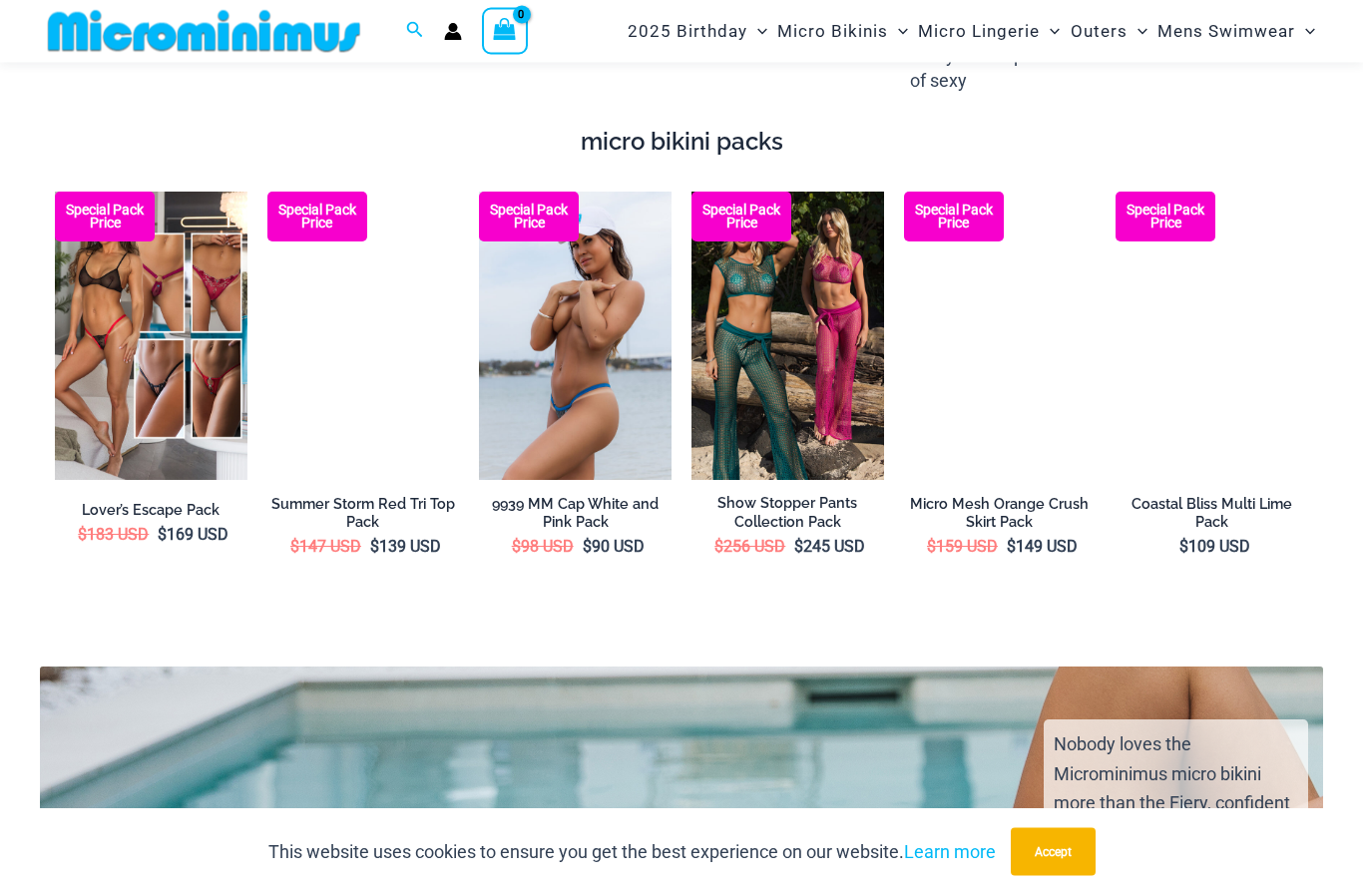 scroll, scrollTop: 3139, scrollLeft: 0, axis: vertical 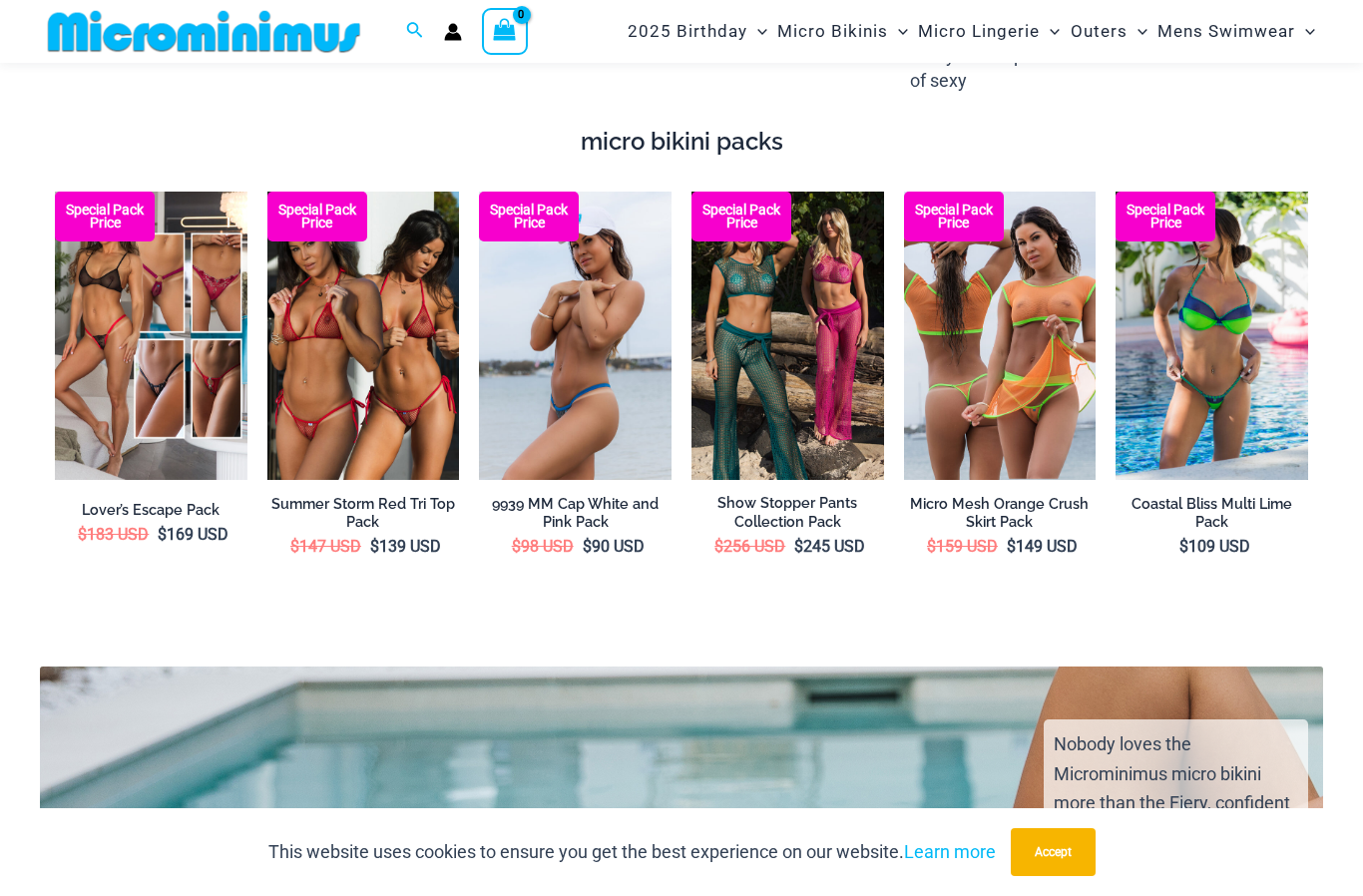 click at bounding box center [267, 192] 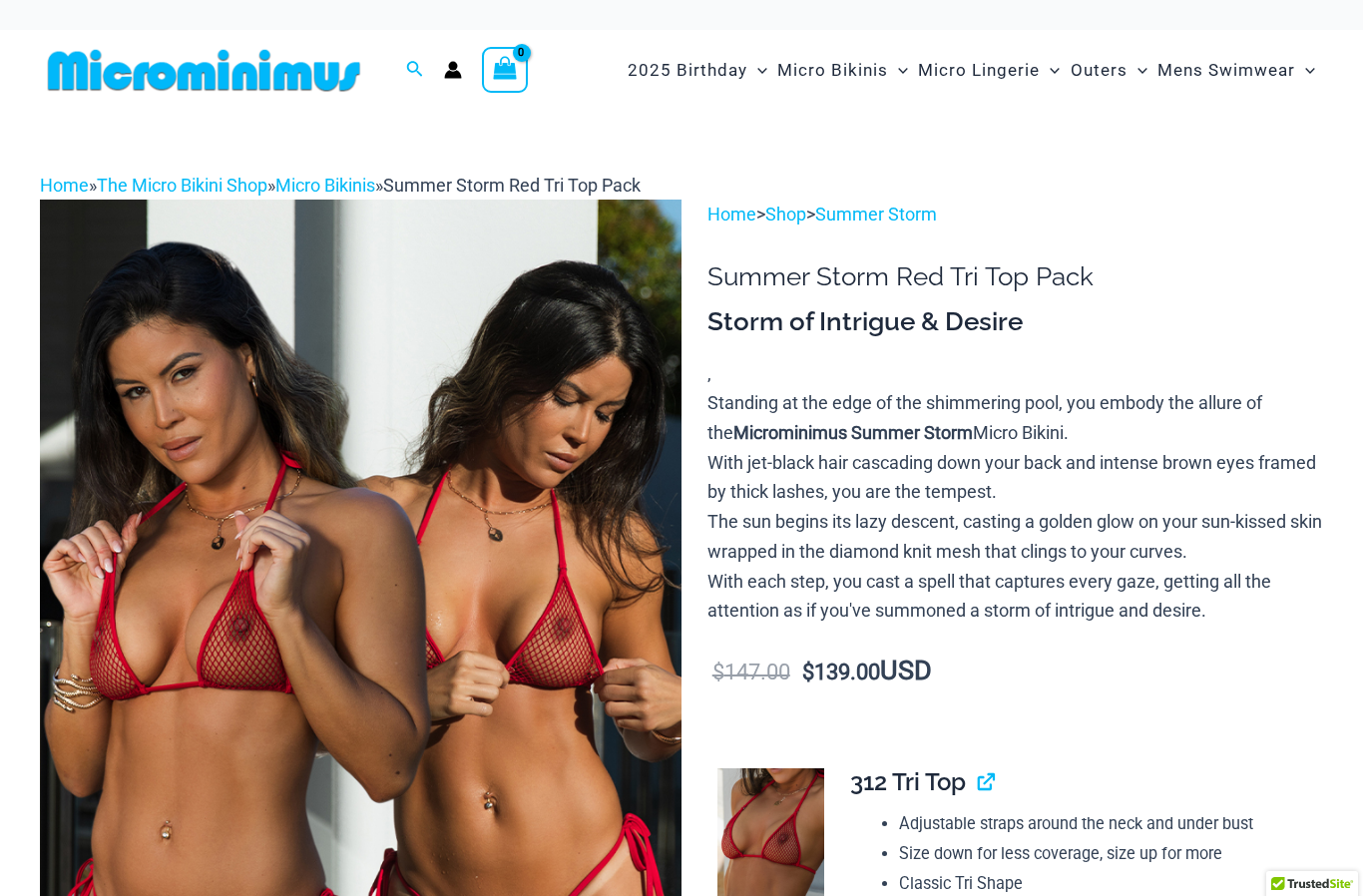 scroll, scrollTop: 0, scrollLeft: 0, axis: both 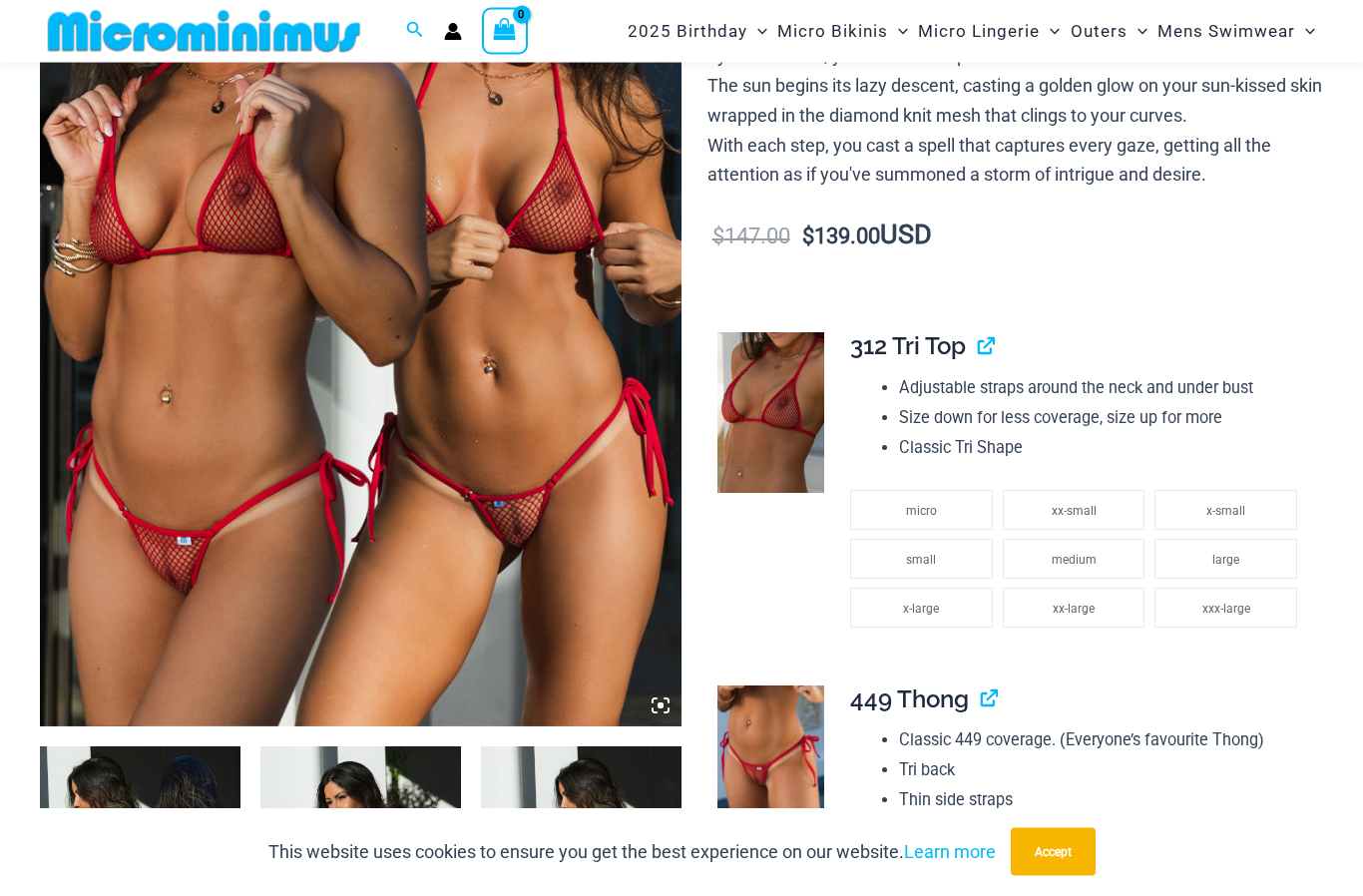 click at bounding box center (770, 766) 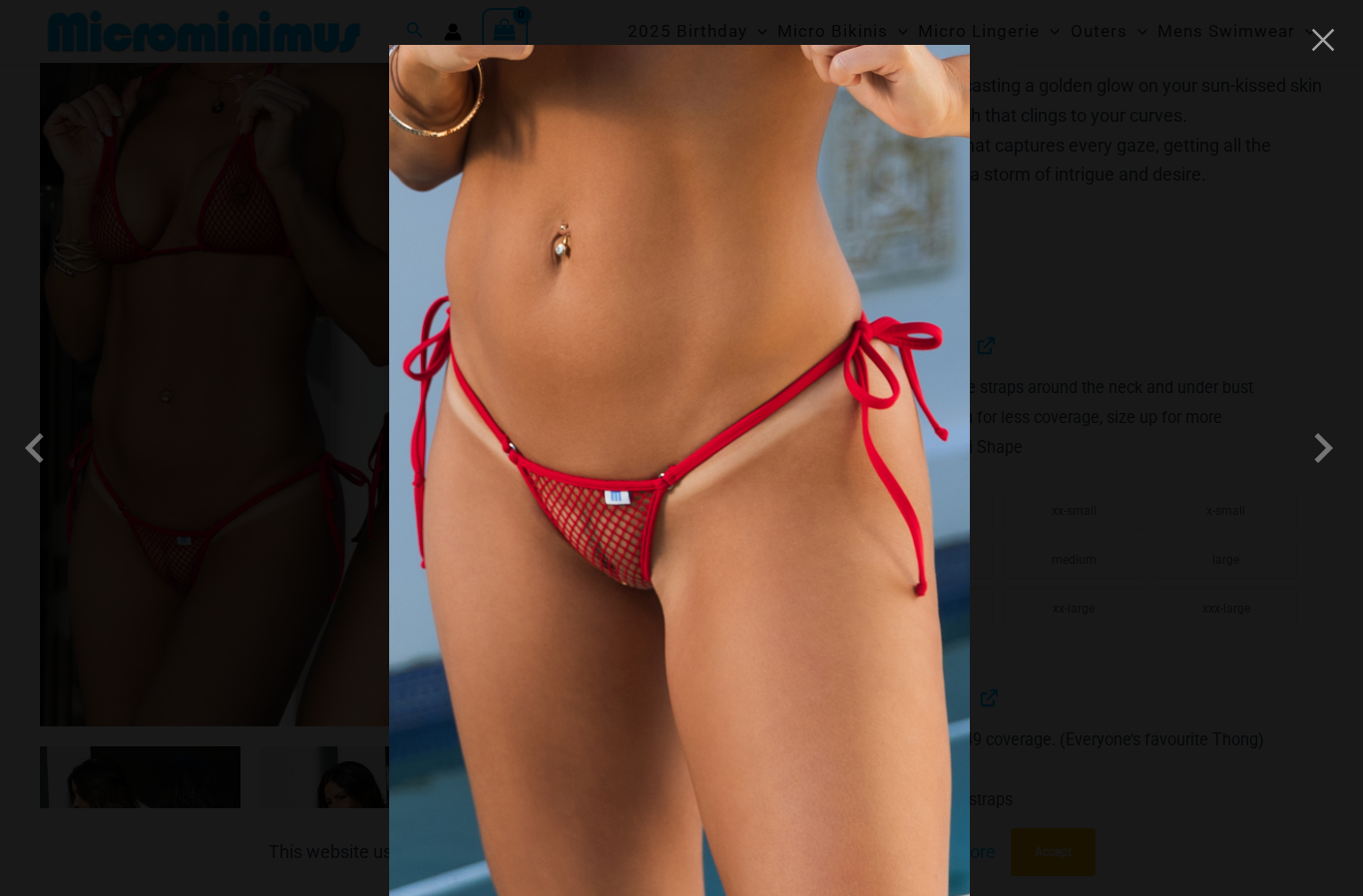 click at bounding box center (1323, 448) 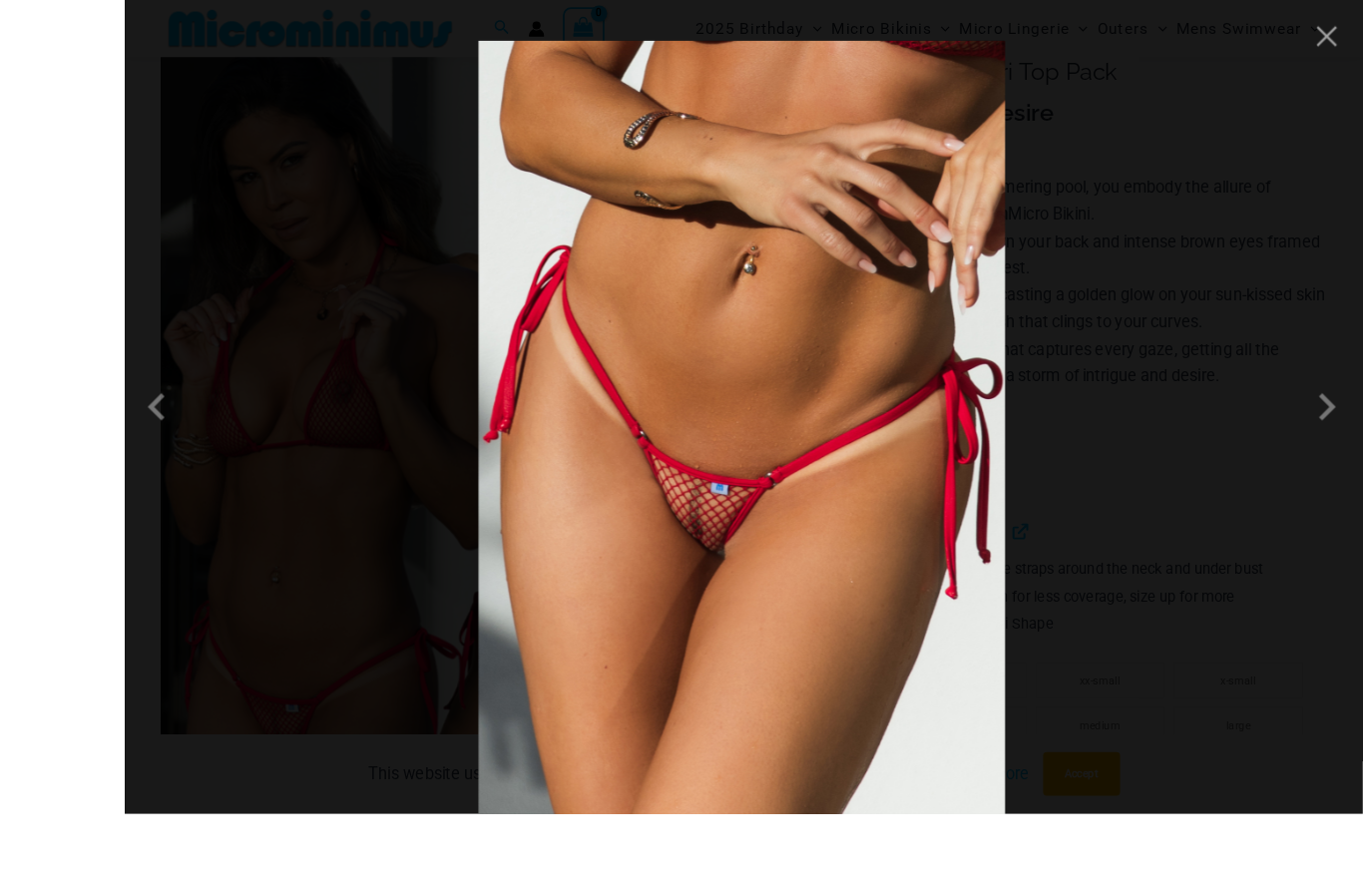 scroll, scrollTop: 361, scrollLeft: 0, axis: vertical 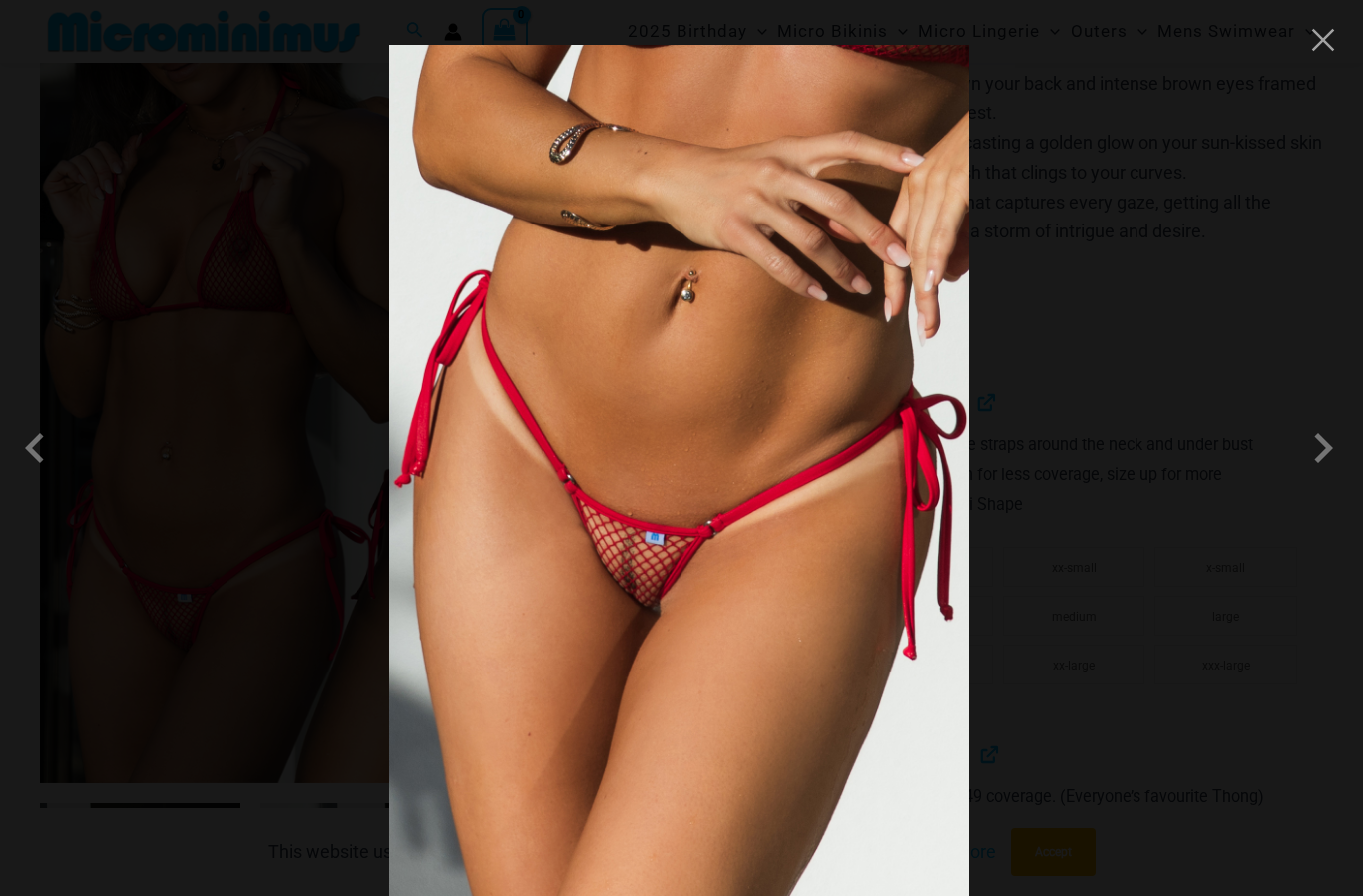 click at bounding box center [1323, 448] 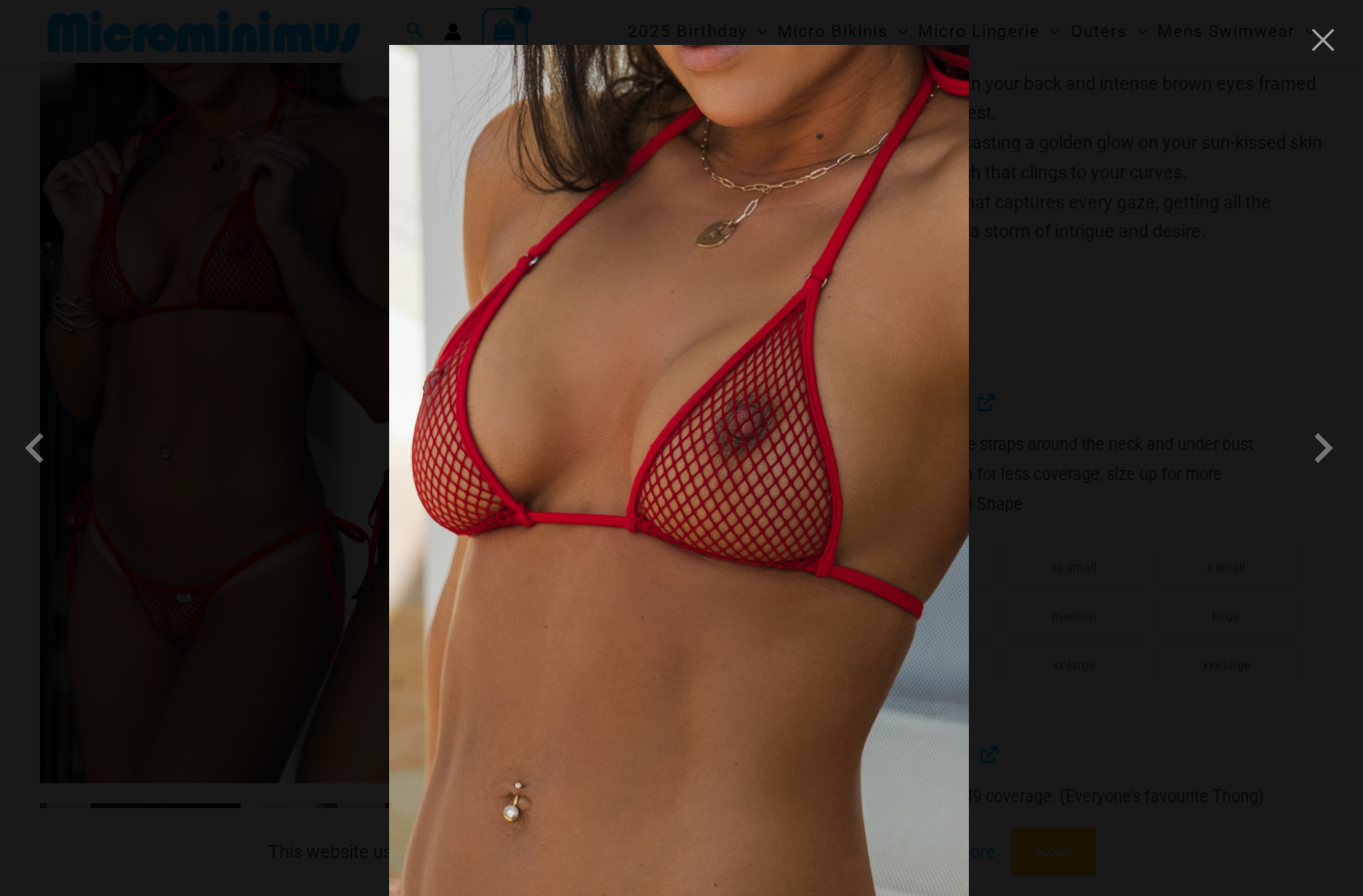 click at bounding box center (1323, 448) 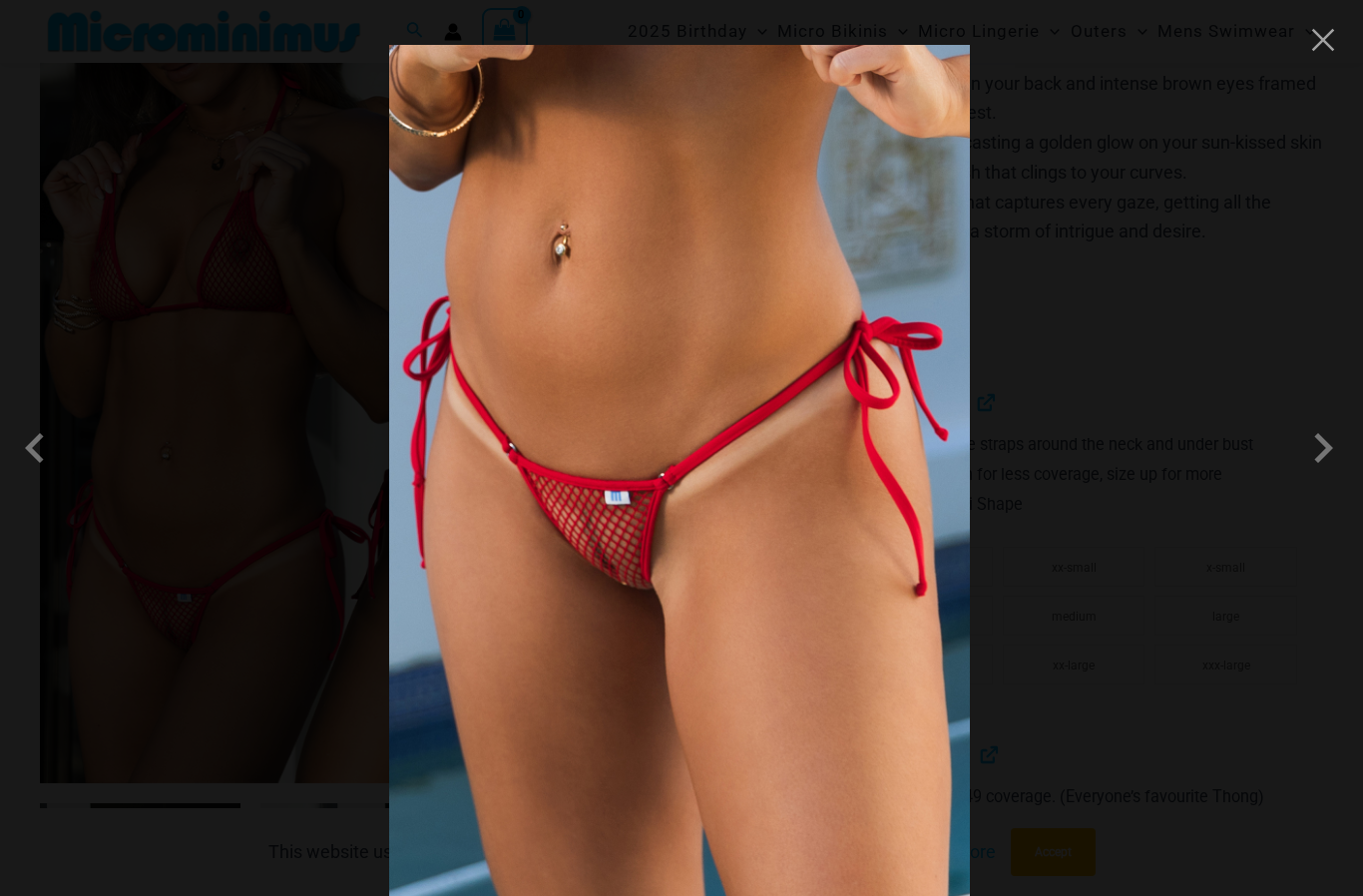 click at bounding box center [1323, 448] 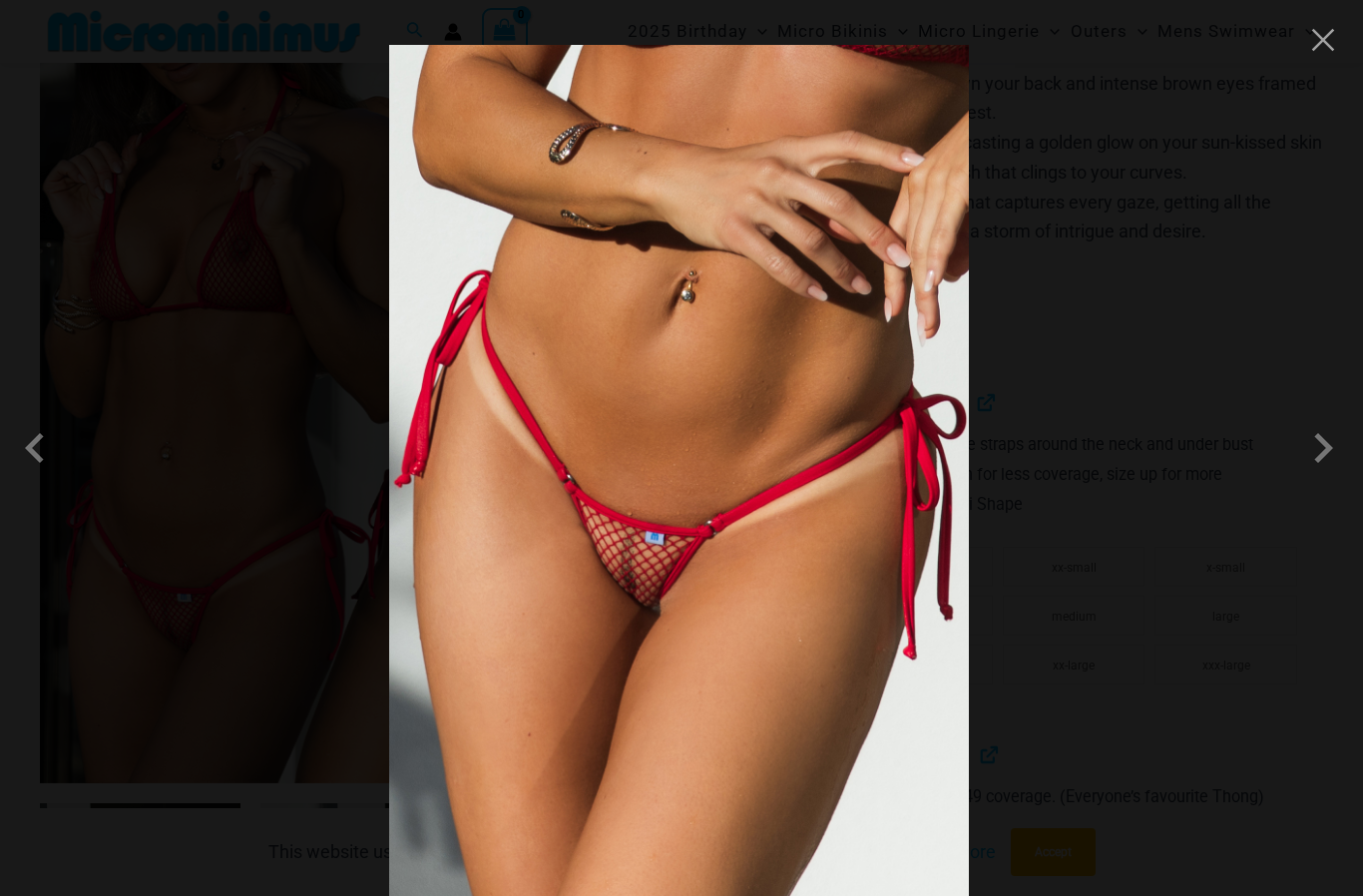 click at bounding box center [1323, 448] 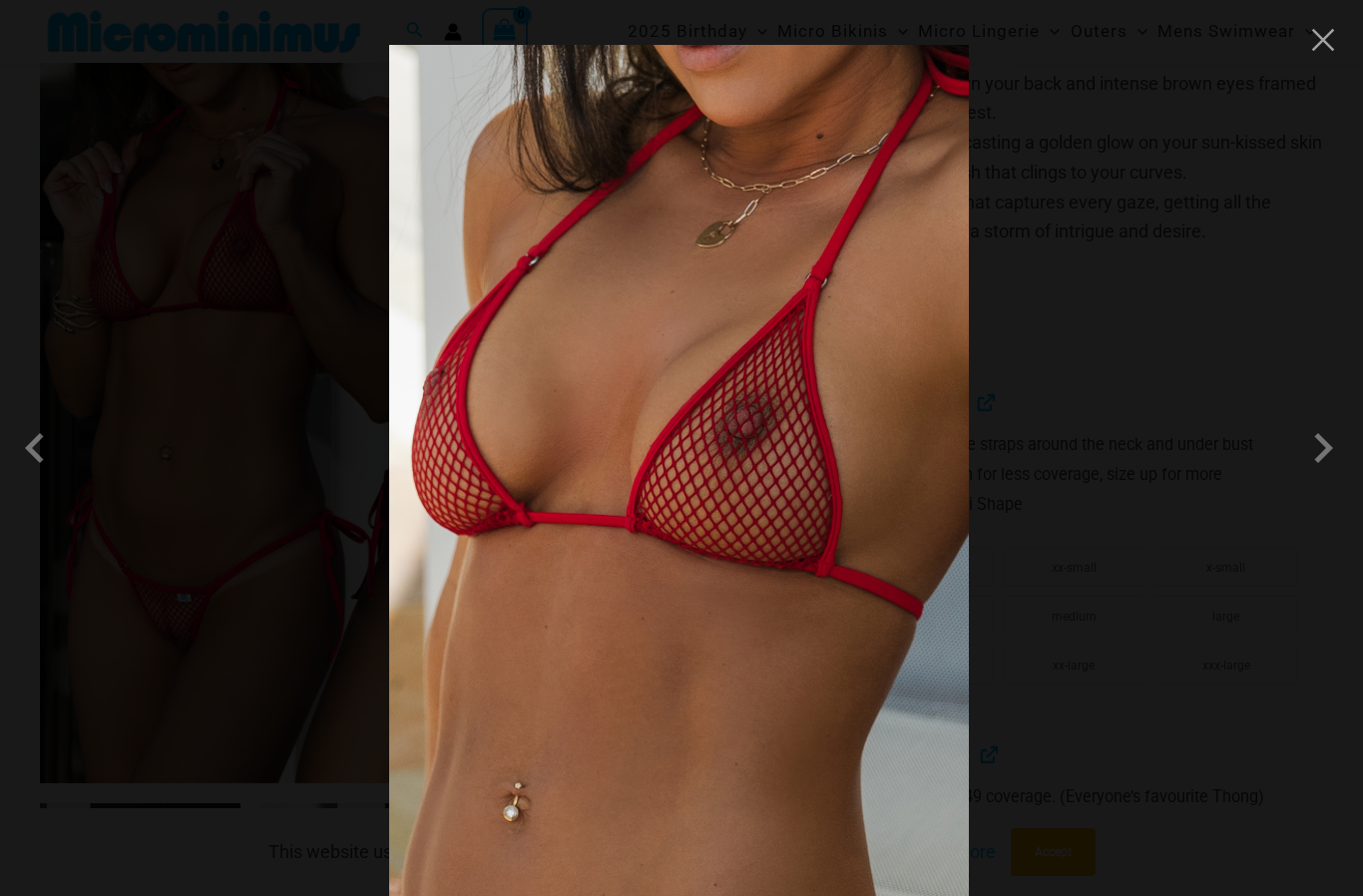 click at bounding box center (1323, 40) 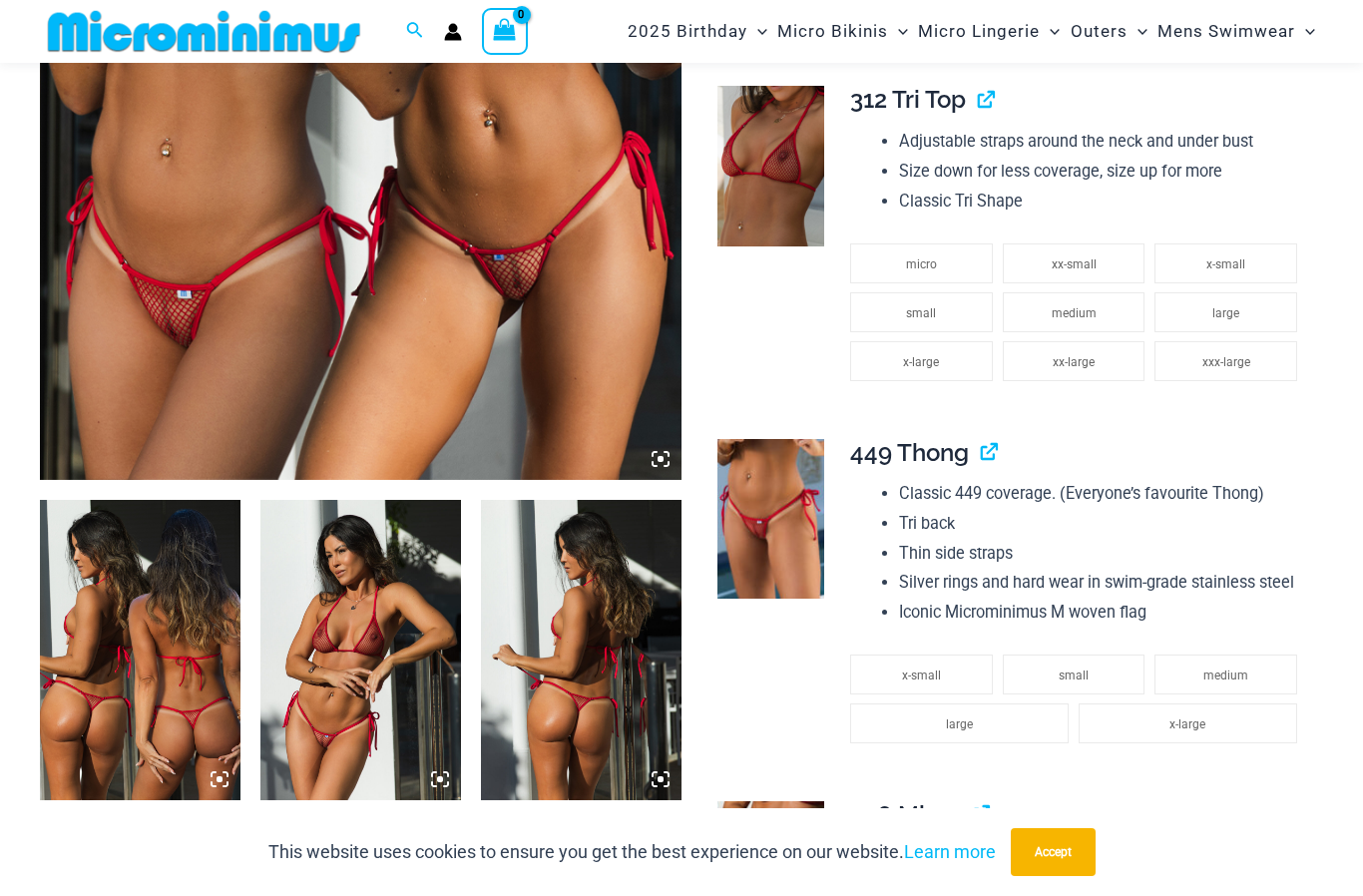 scroll, scrollTop: 673, scrollLeft: 0, axis: vertical 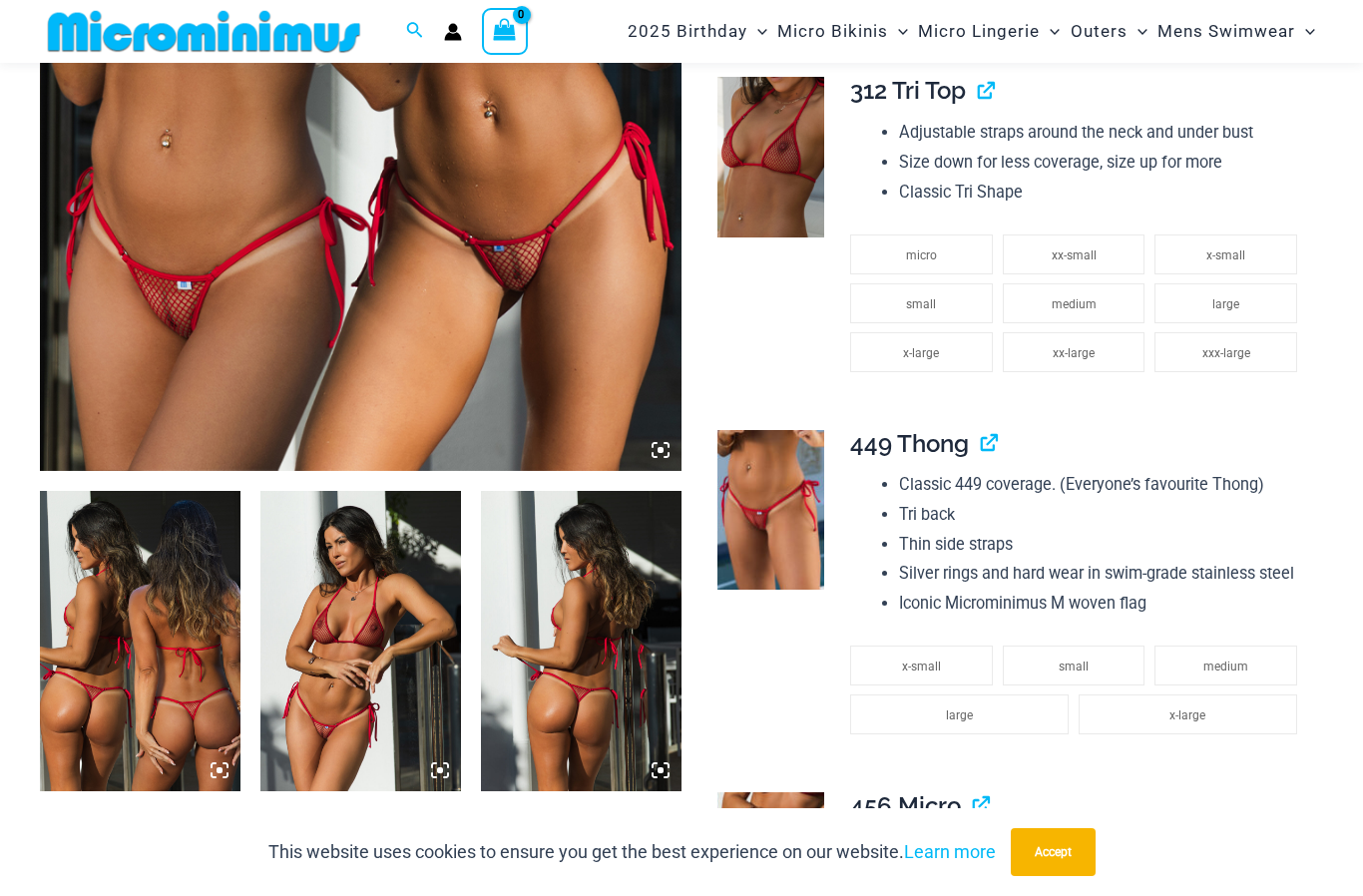 click 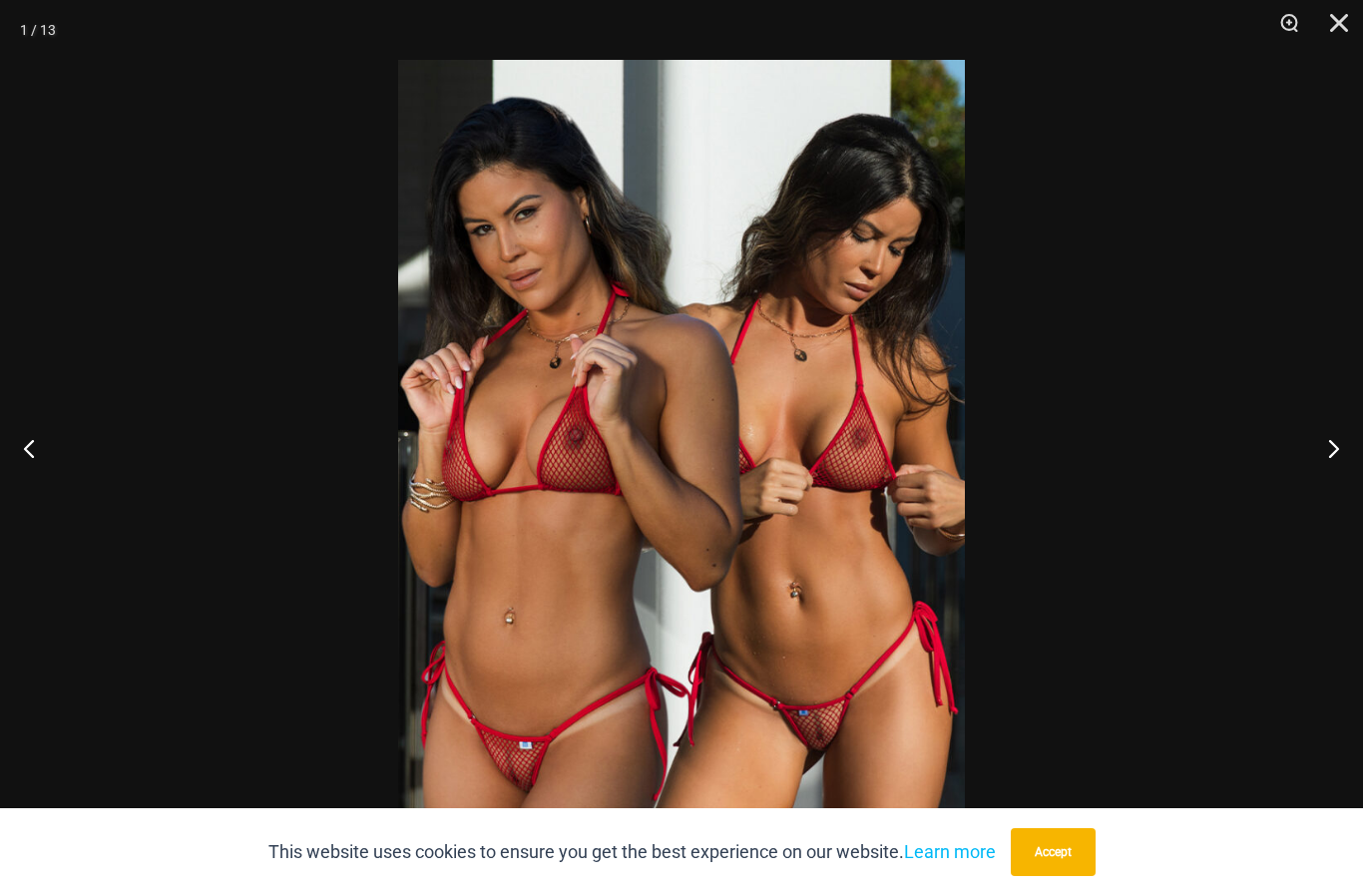 click at bounding box center (1325, 448) 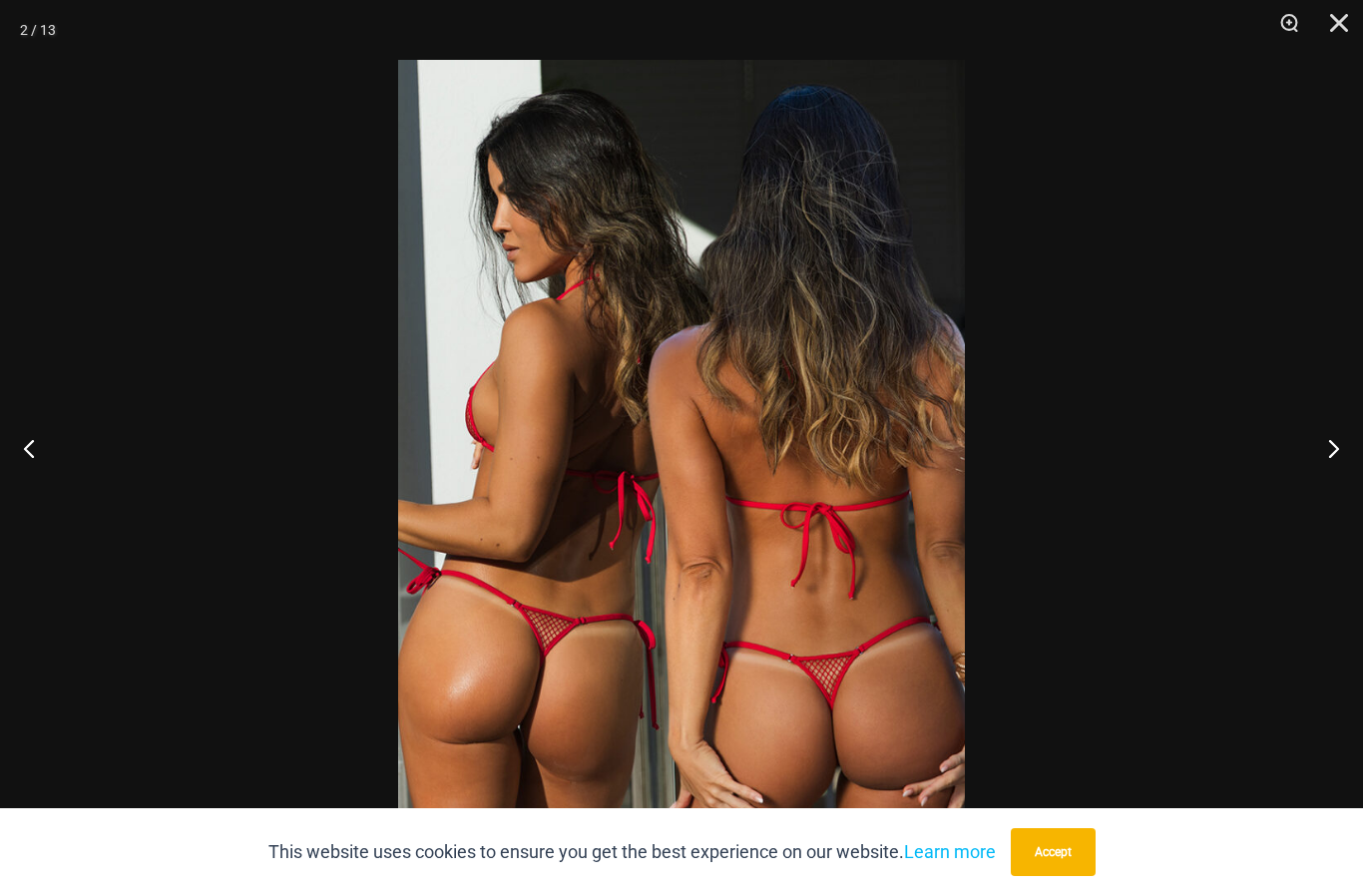 click at bounding box center (1325, 448) 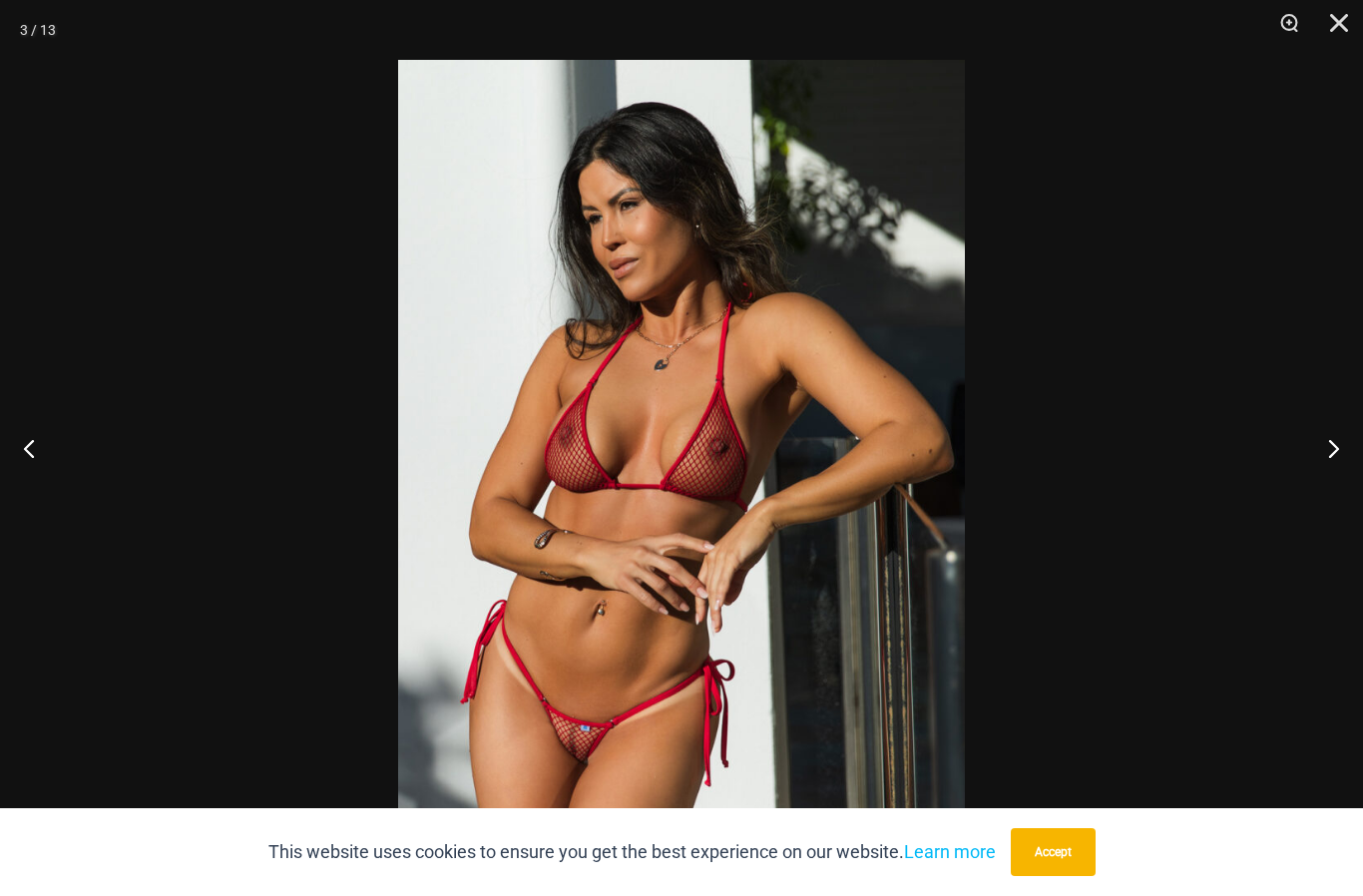 click at bounding box center (1325, 448) 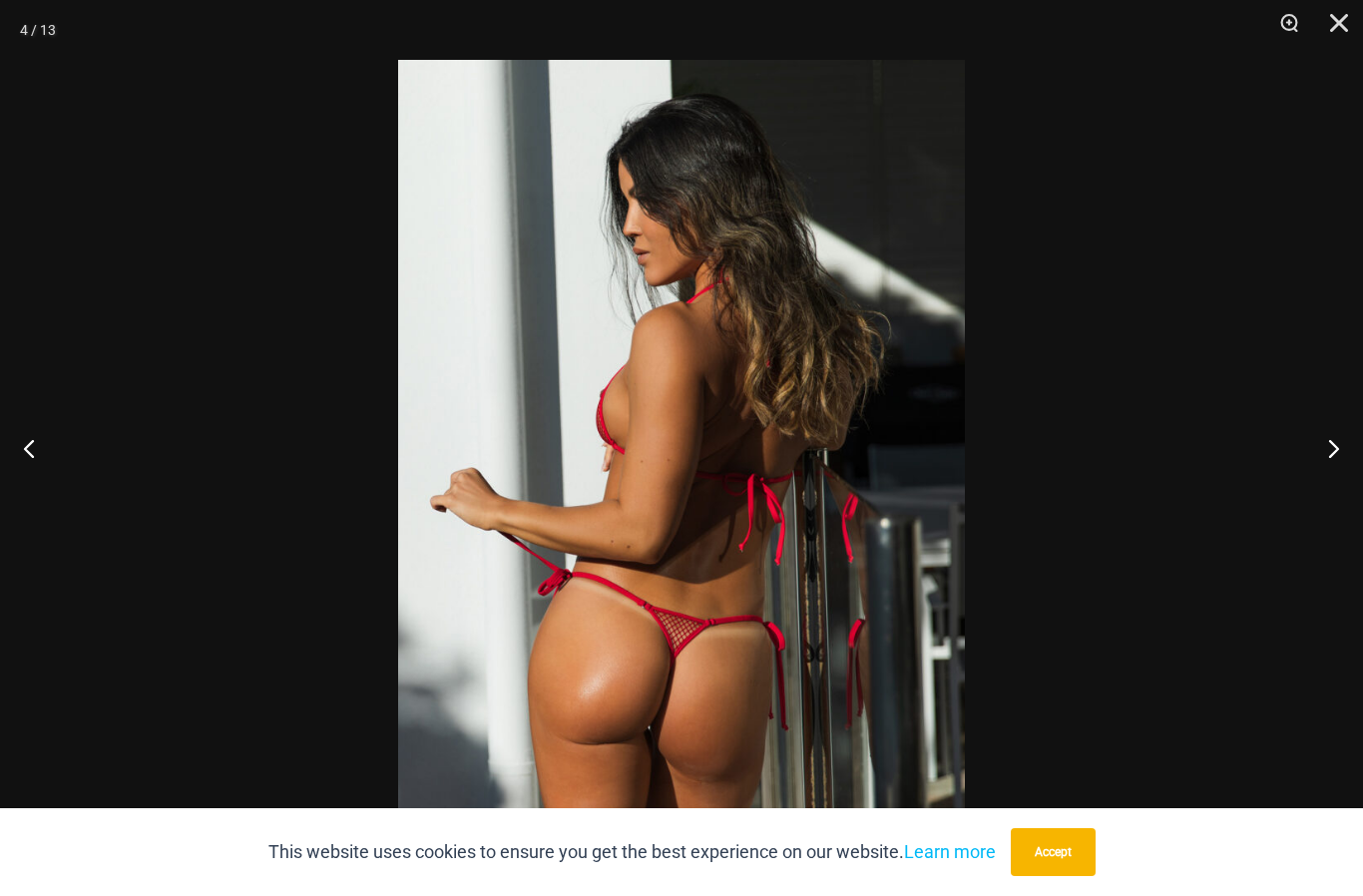click at bounding box center (1325, 448) 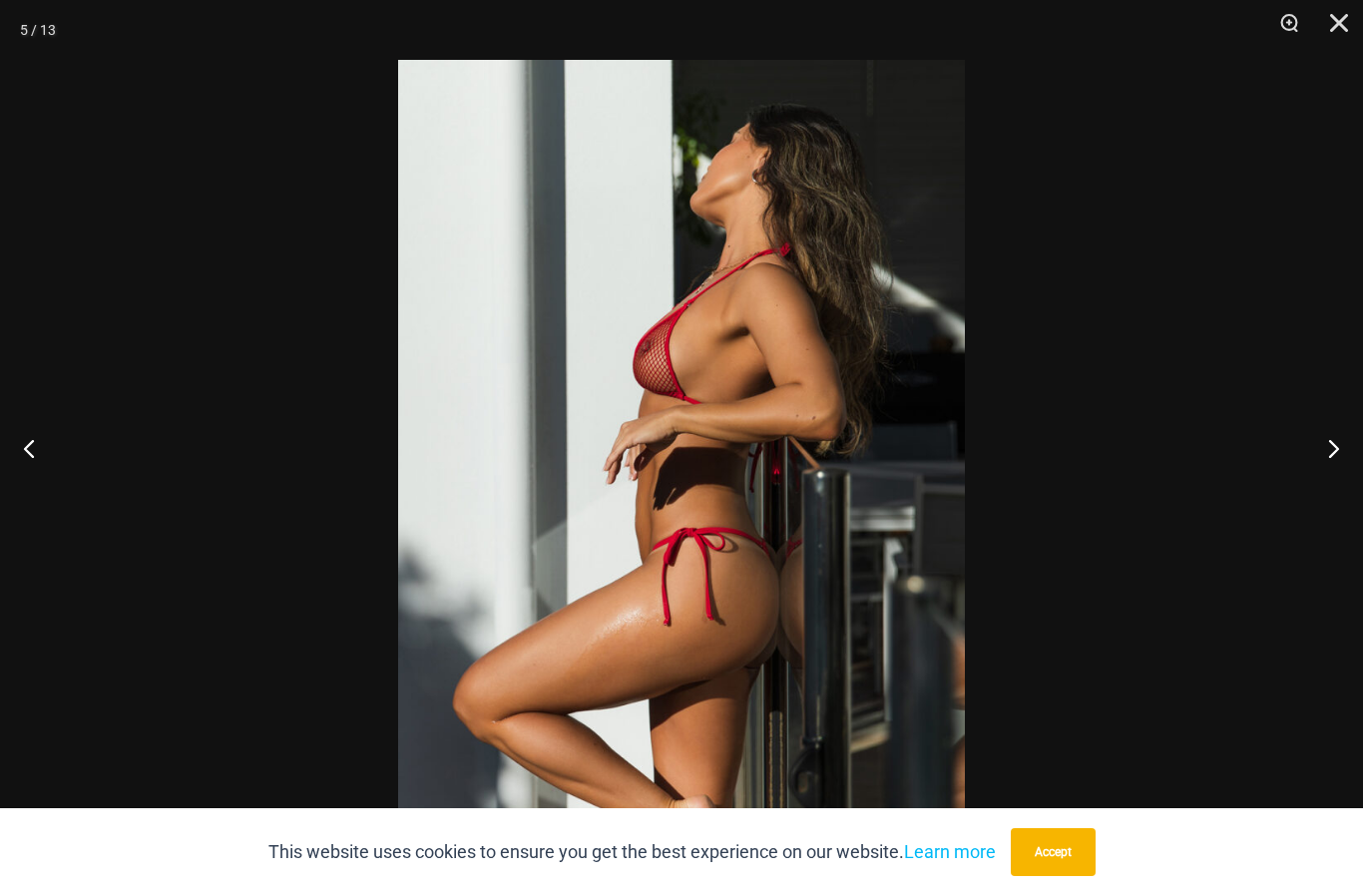 click at bounding box center (1325, 448) 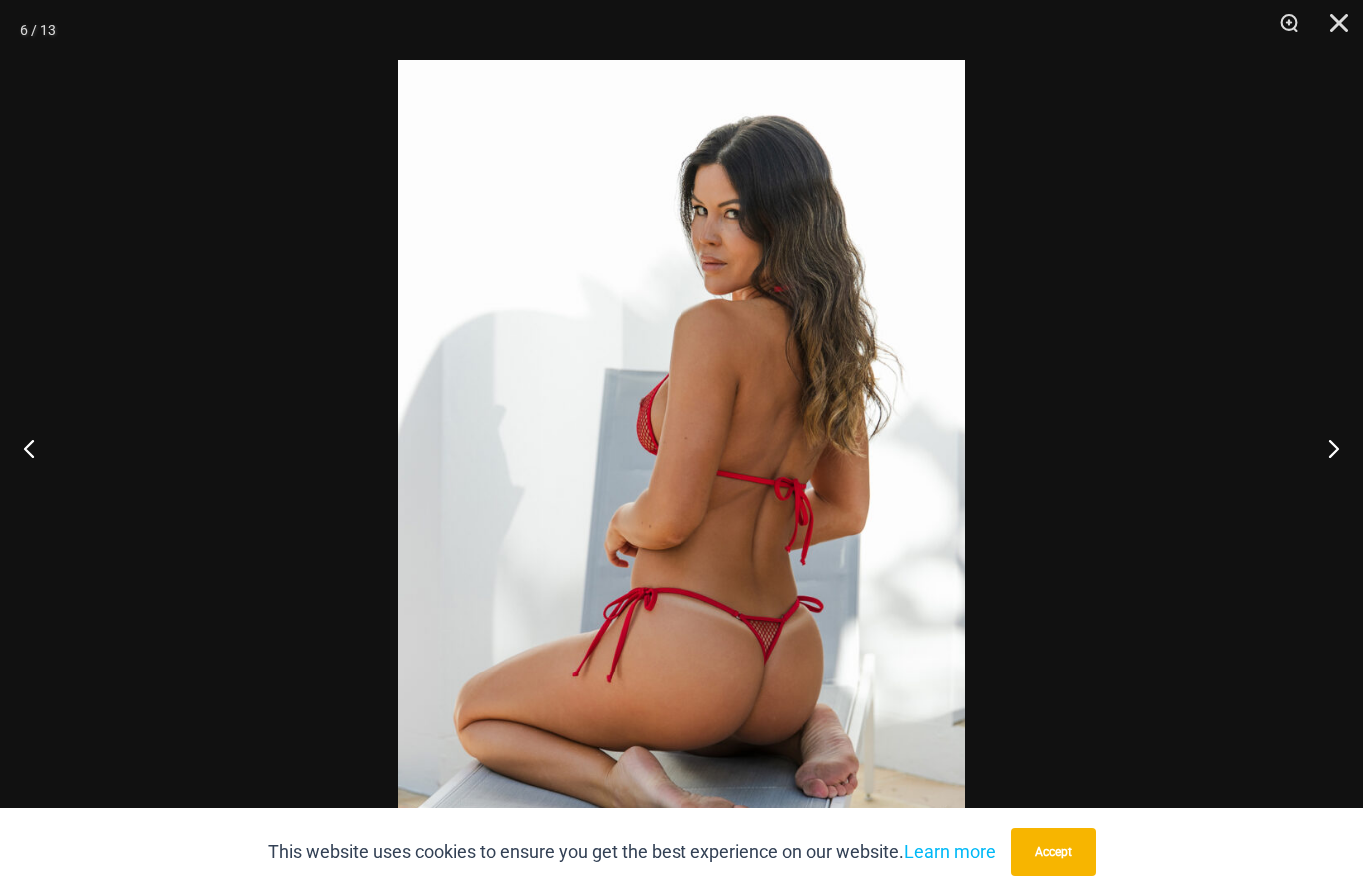 click at bounding box center (1325, 448) 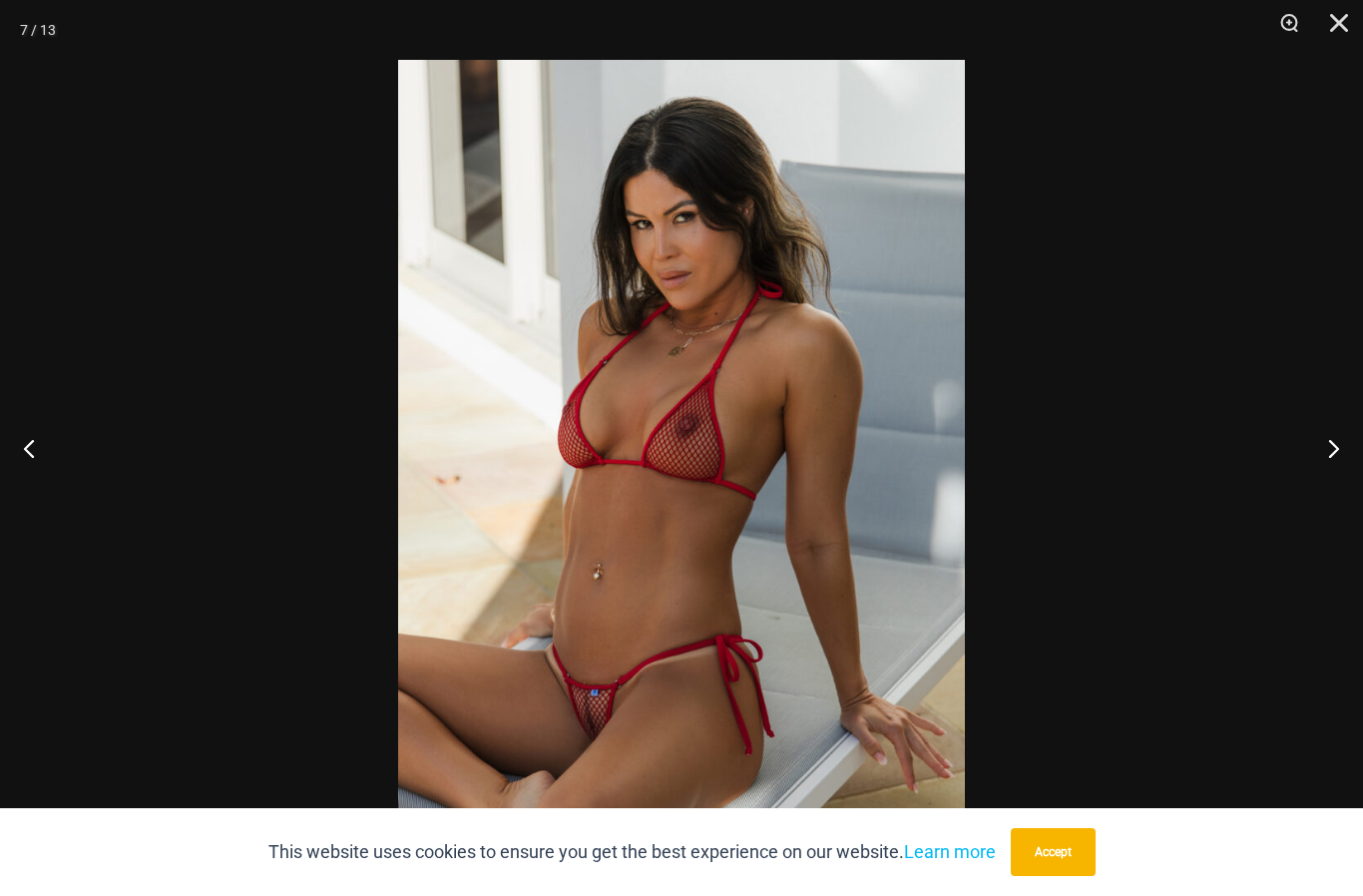 click at bounding box center [1325, 448] 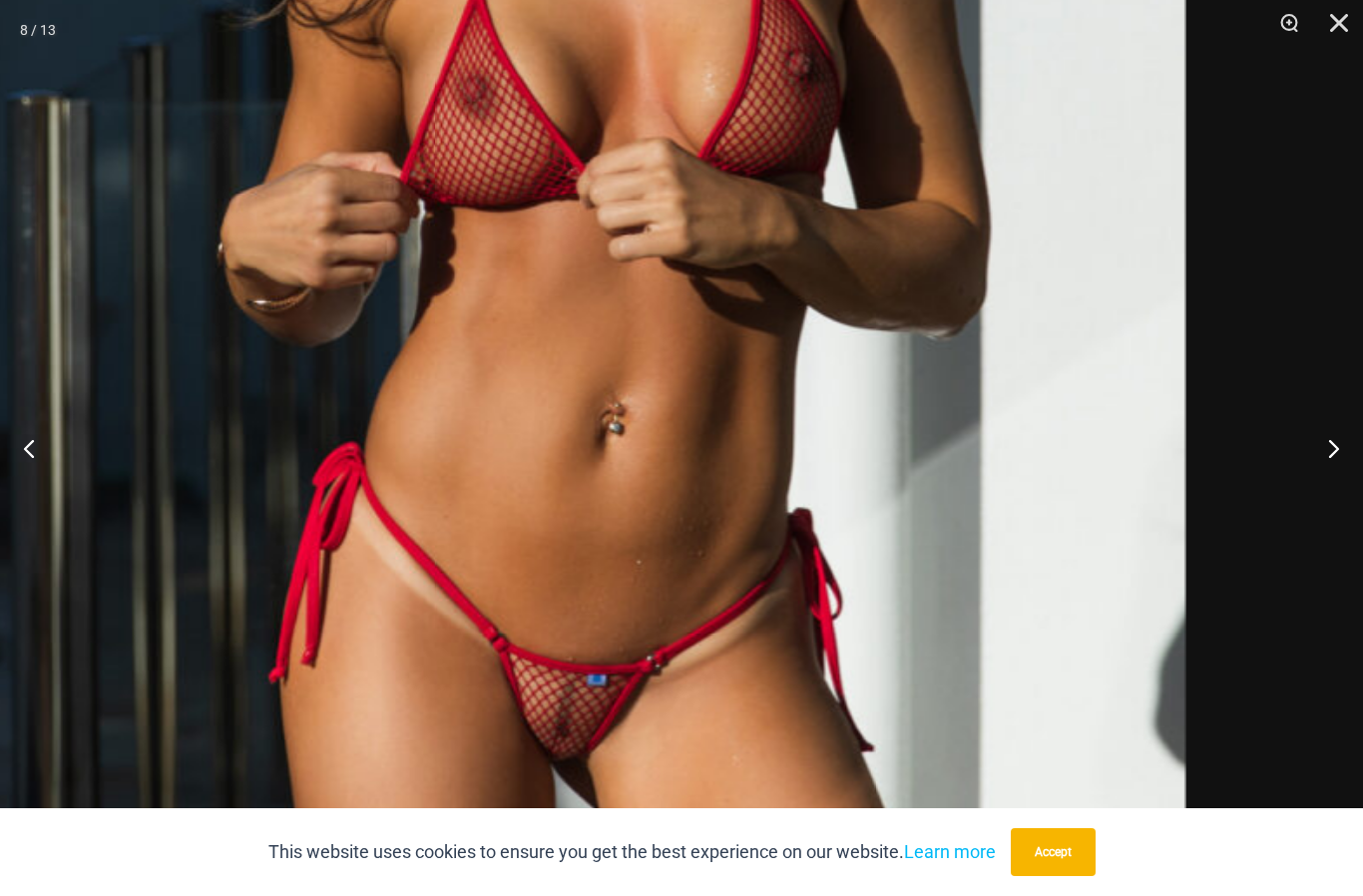 click at bounding box center [589, 204] 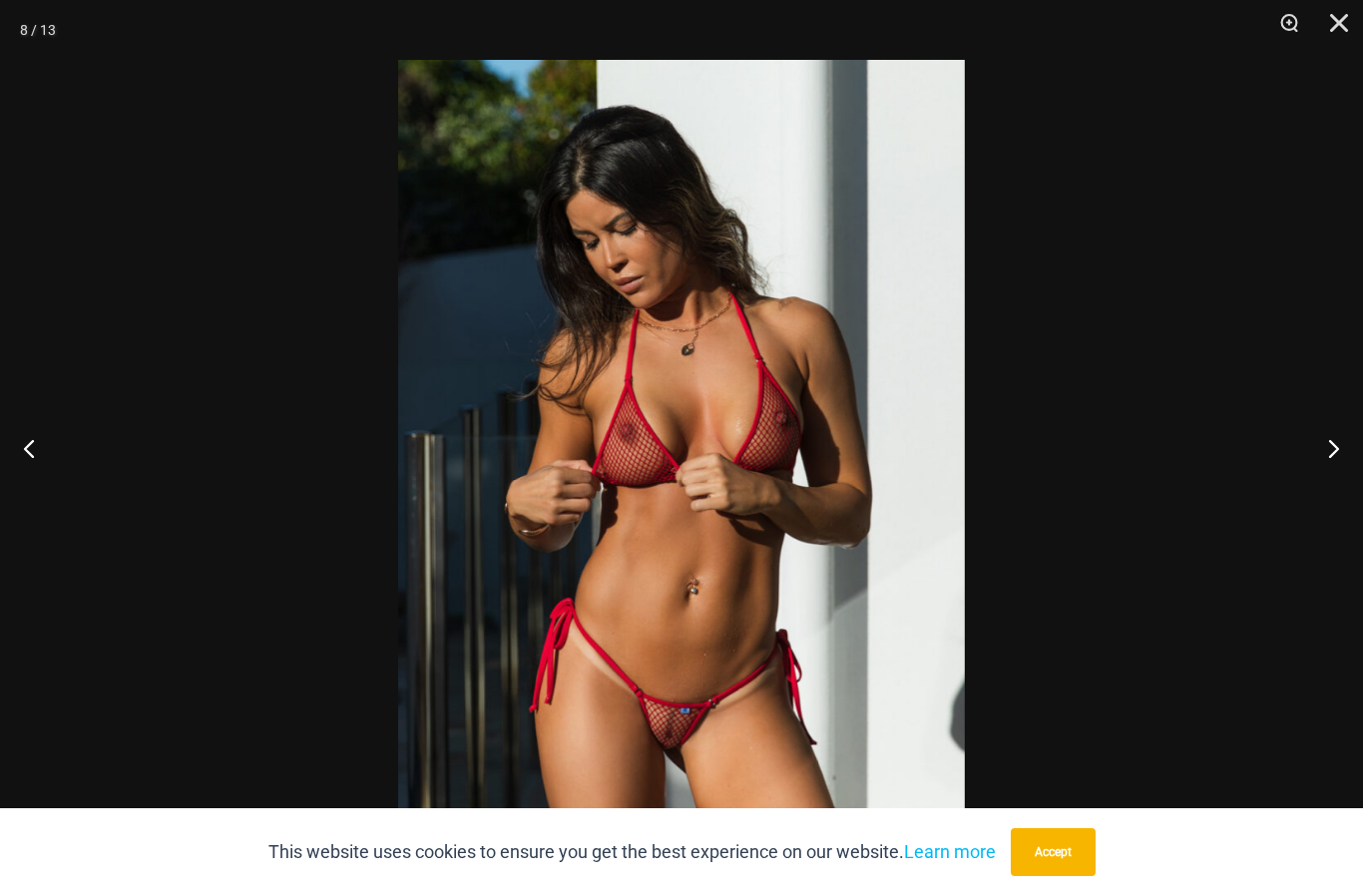click at bounding box center (1332, 30) 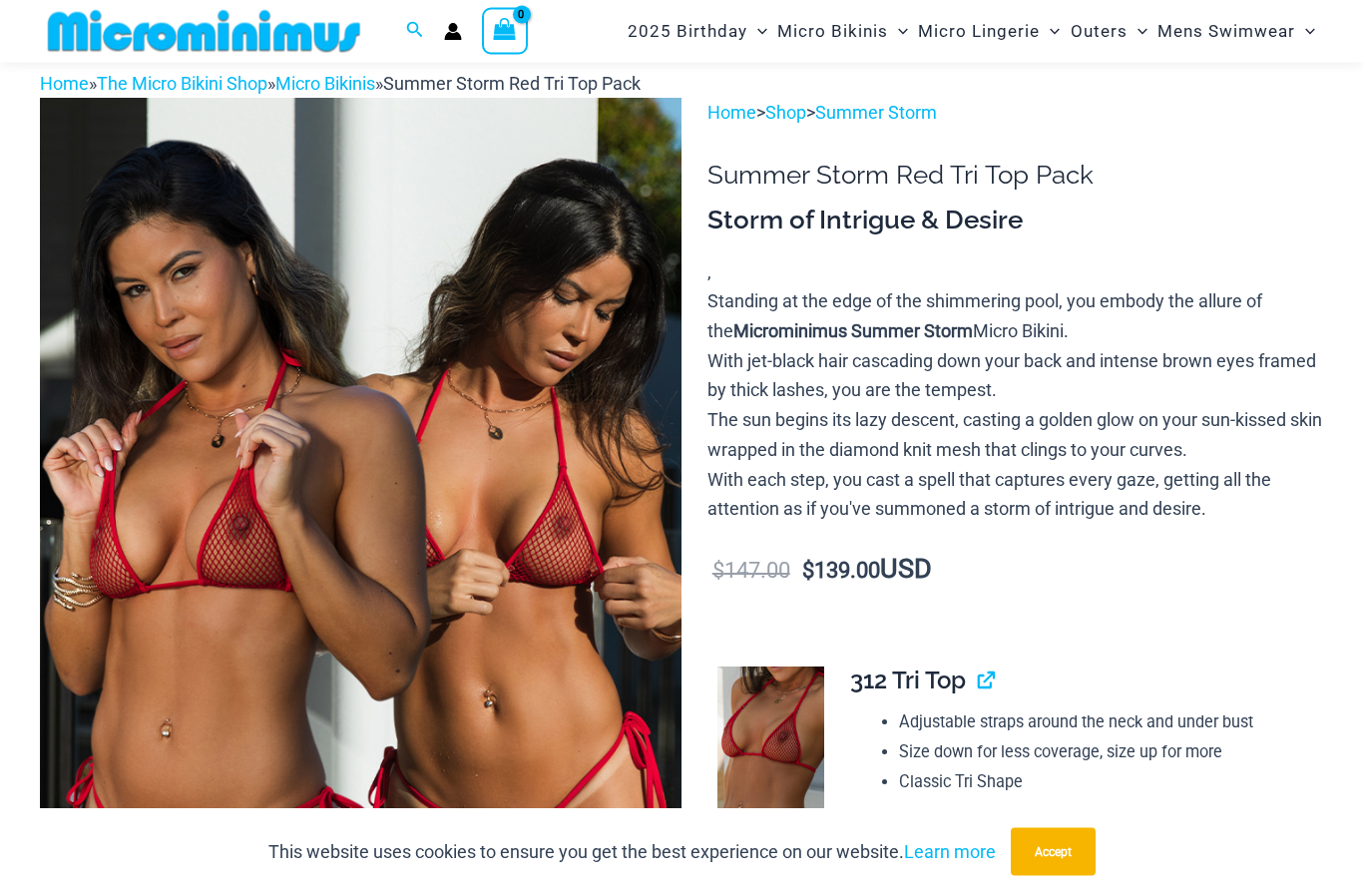 scroll, scrollTop: 0, scrollLeft: 0, axis: both 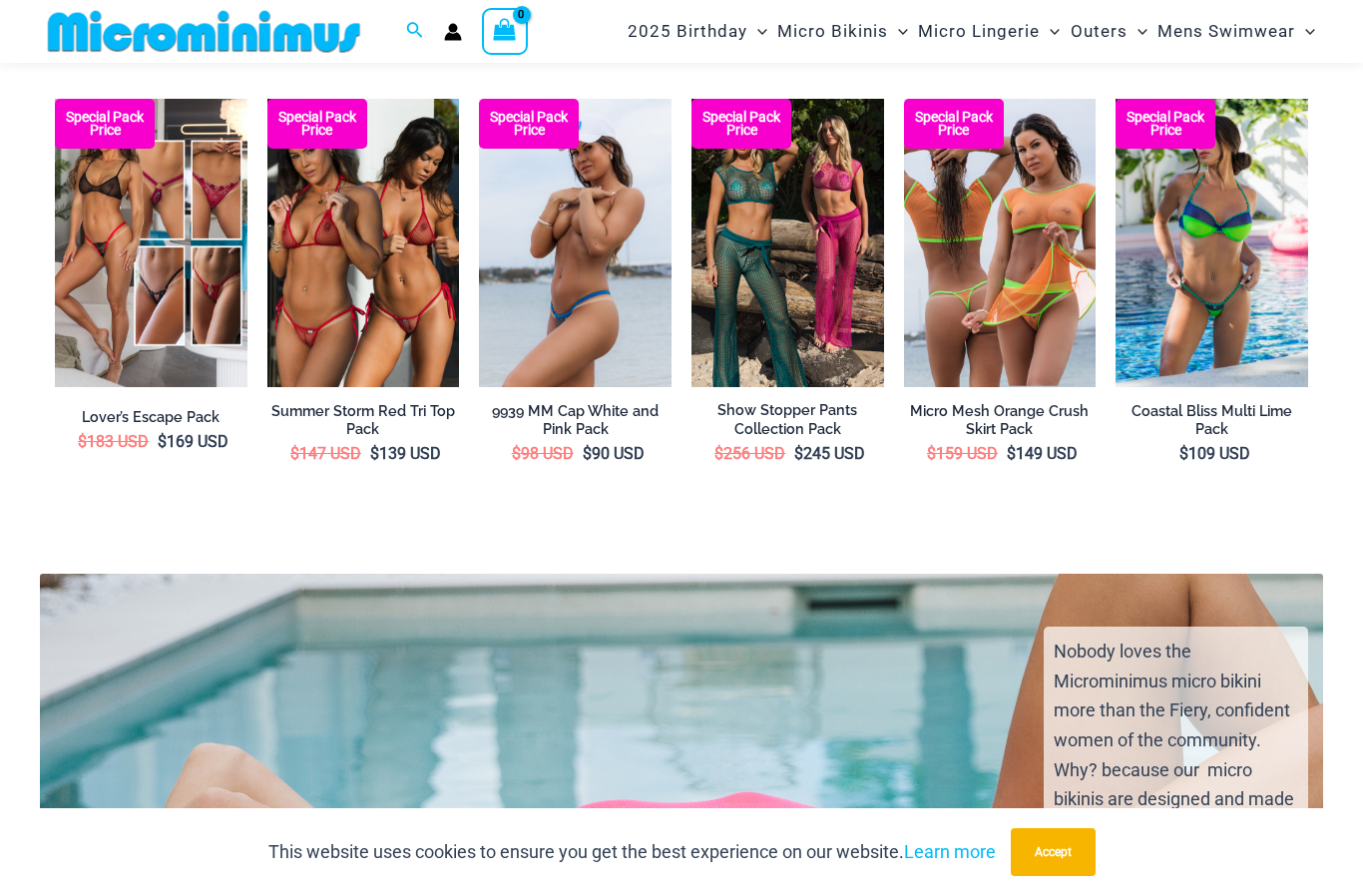 click at bounding box center (55, 99) 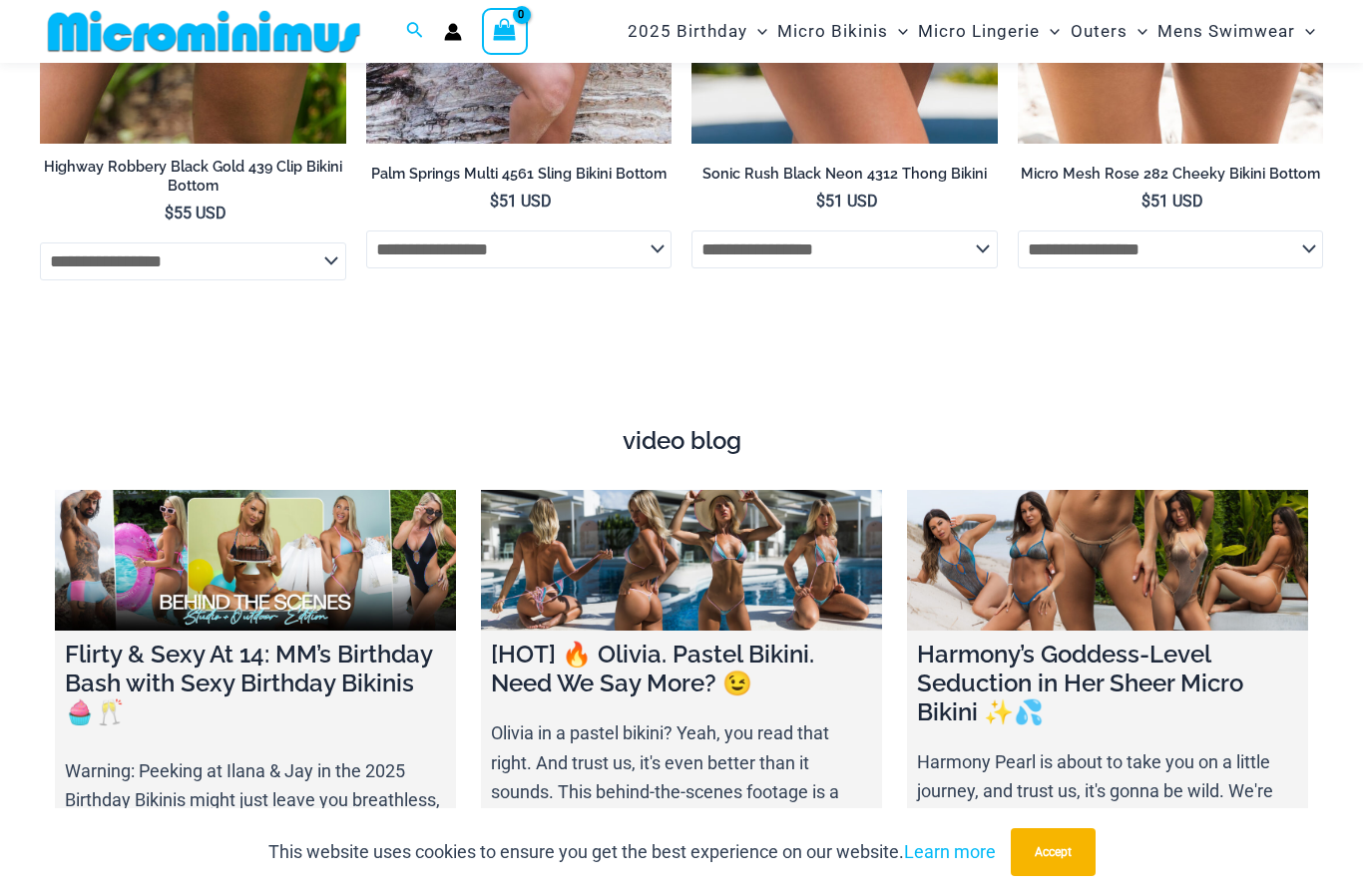 scroll, scrollTop: 6316, scrollLeft: 0, axis: vertical 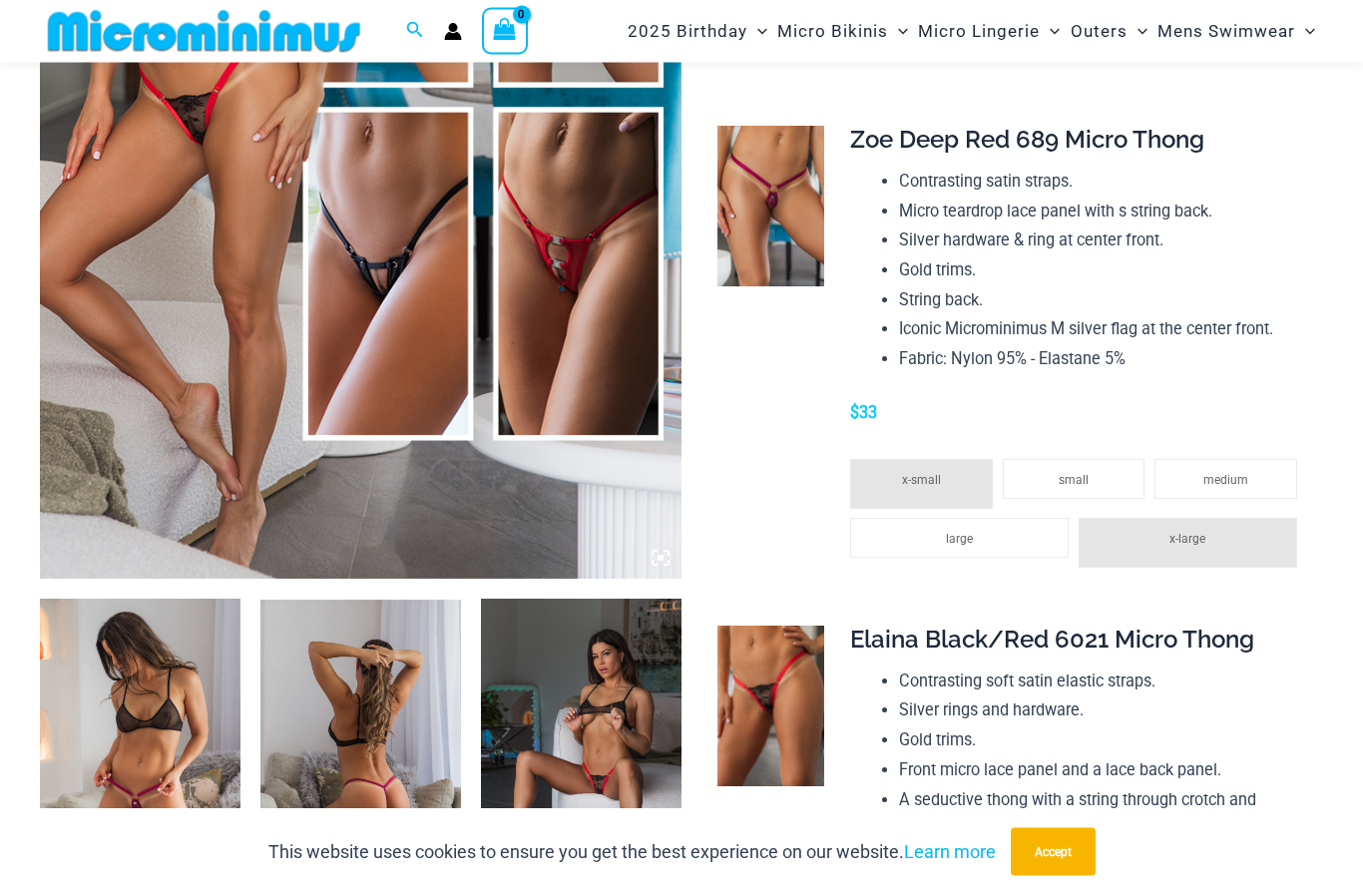 click 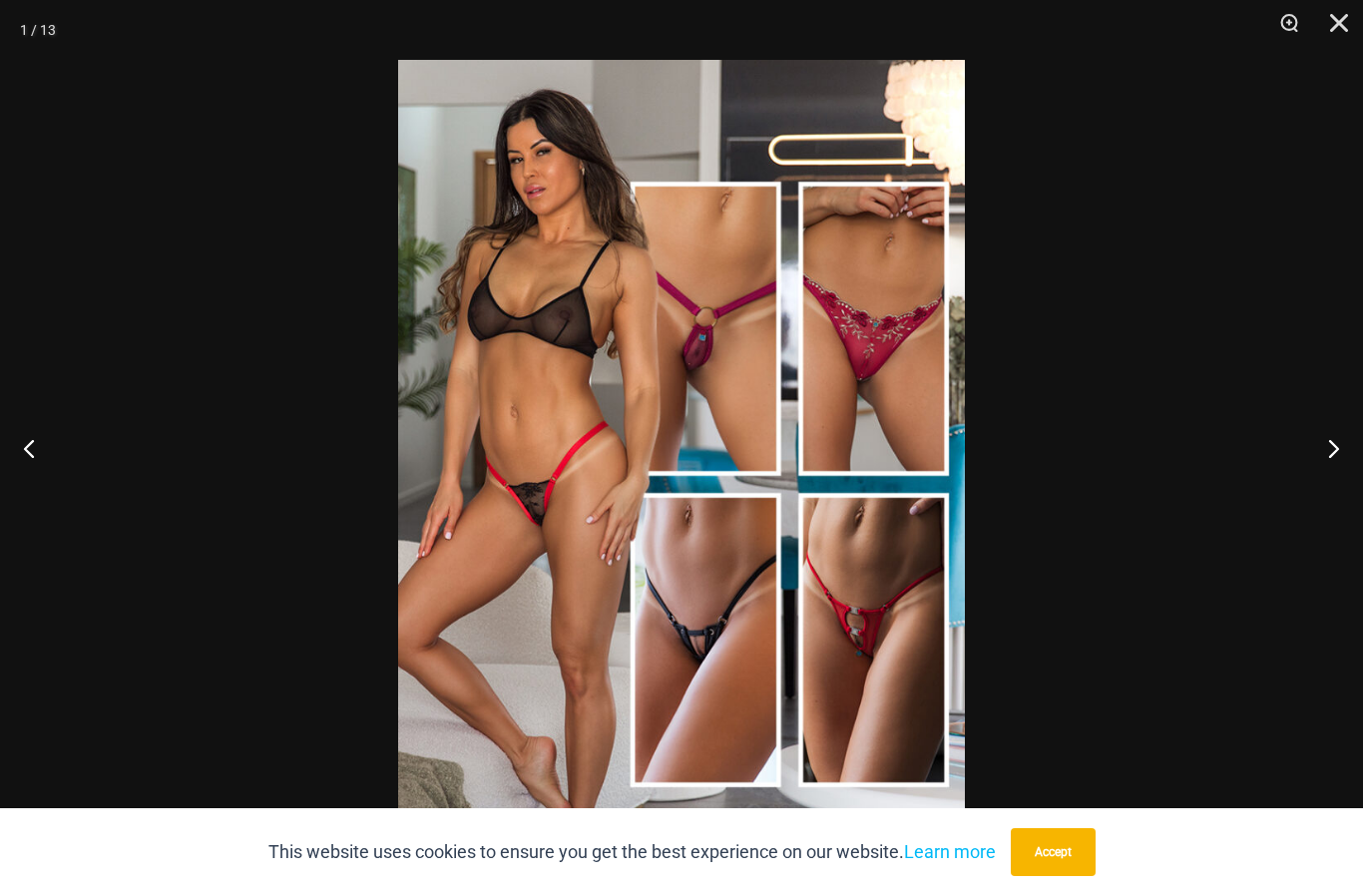 click at bounding box center [1325, 448] 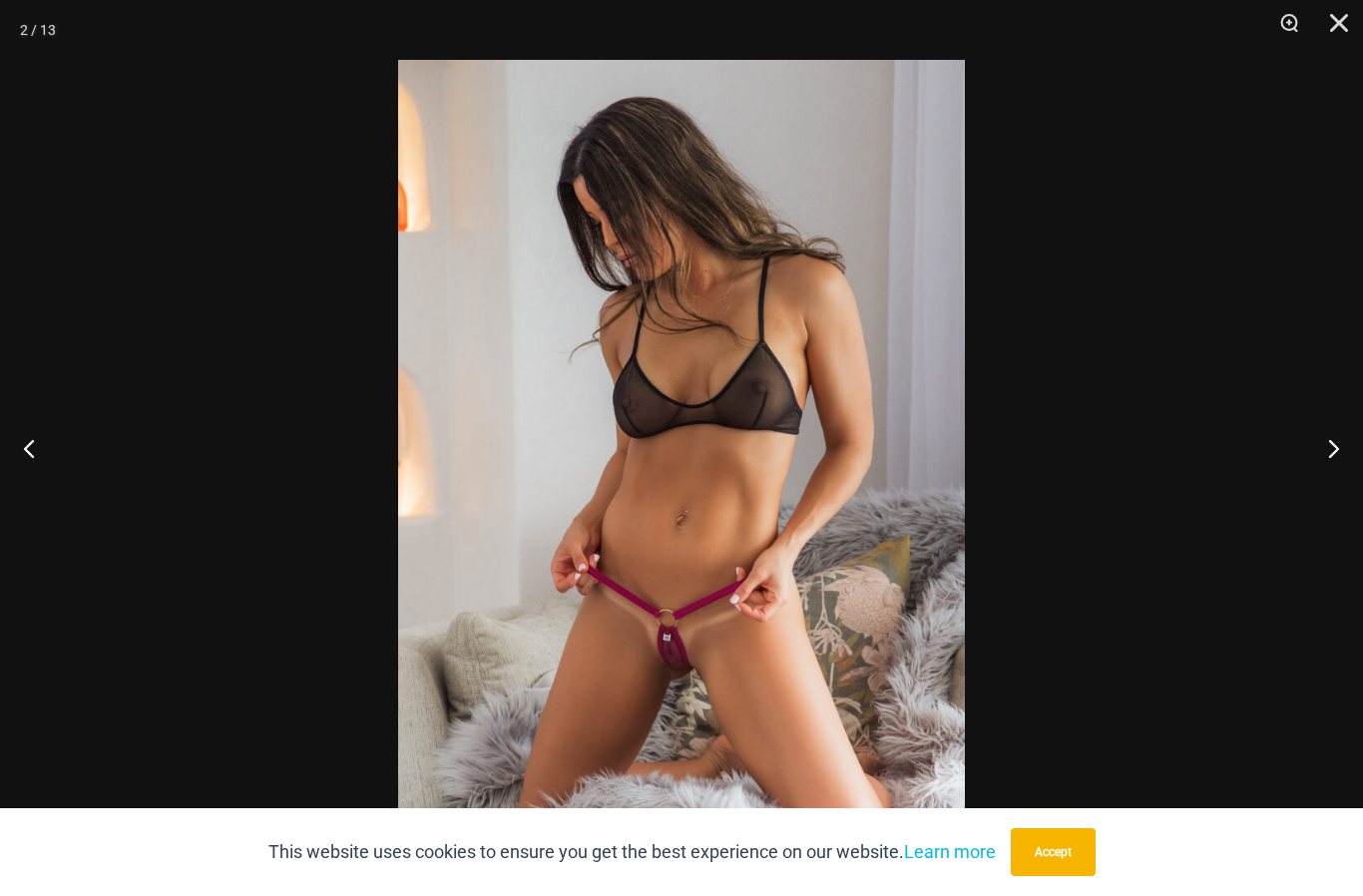 click at bounding box center [682, 484] 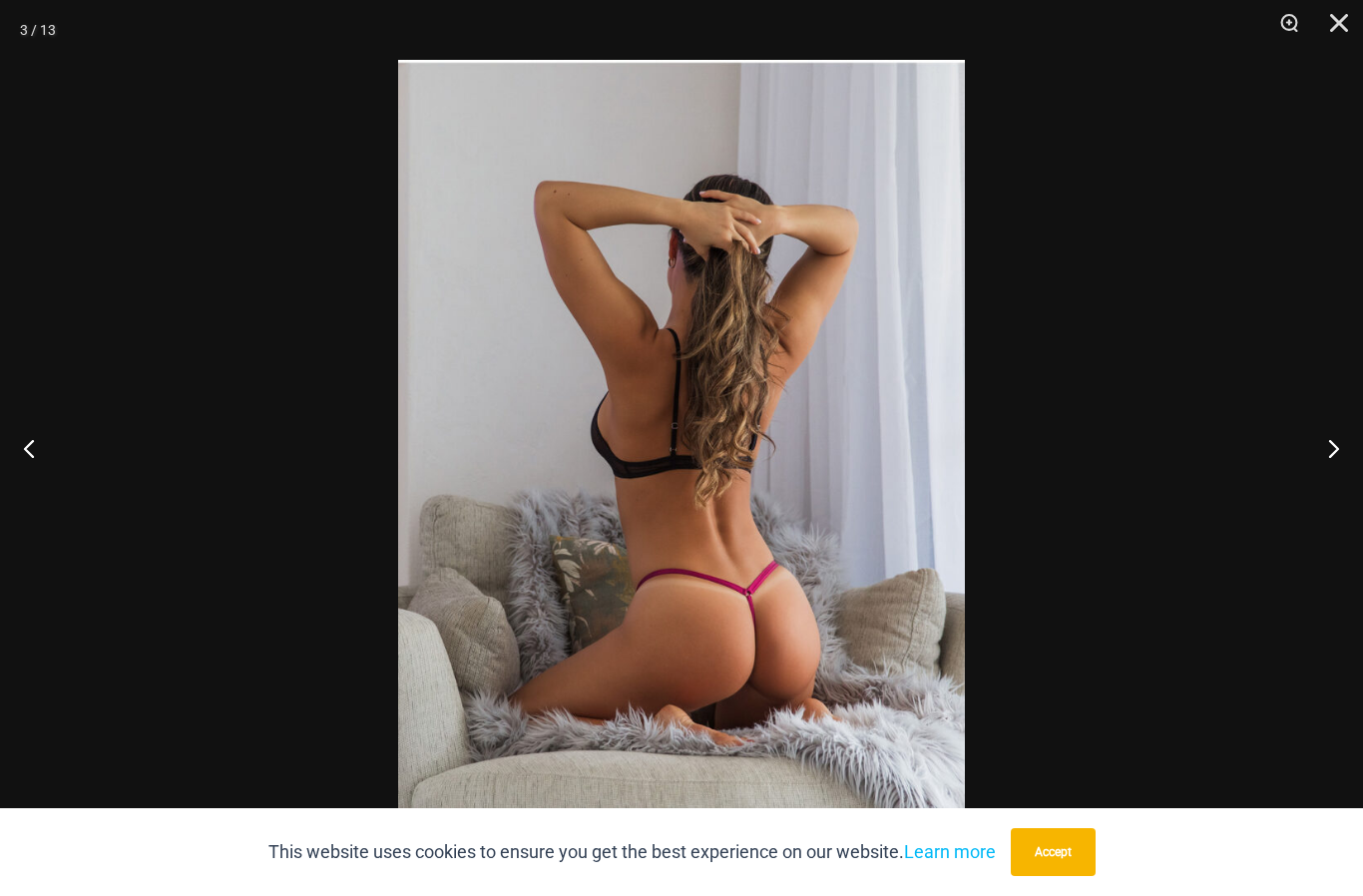 click at bounding box center (1325, 448) 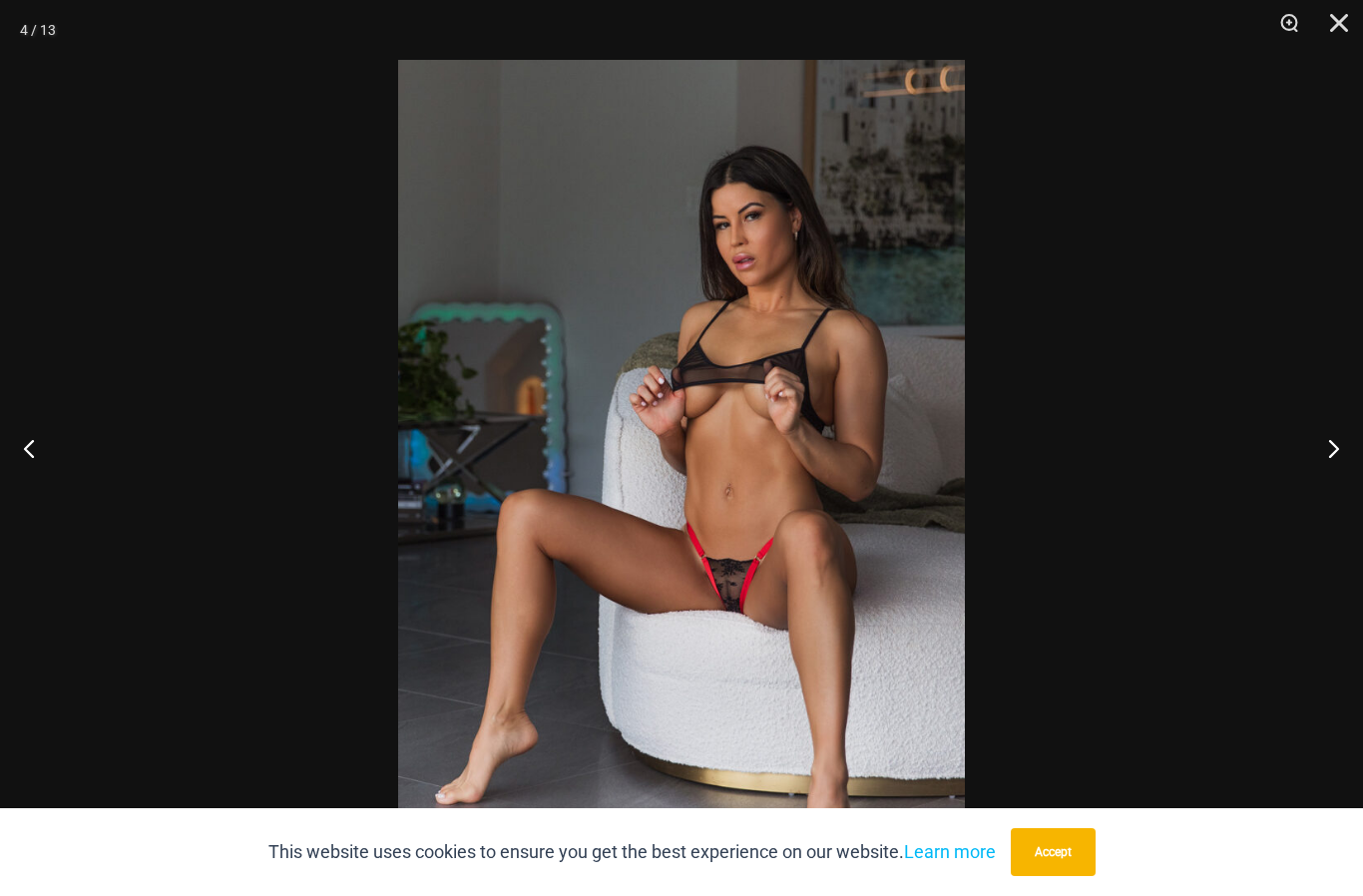 click at bounding box center (1325, 448) 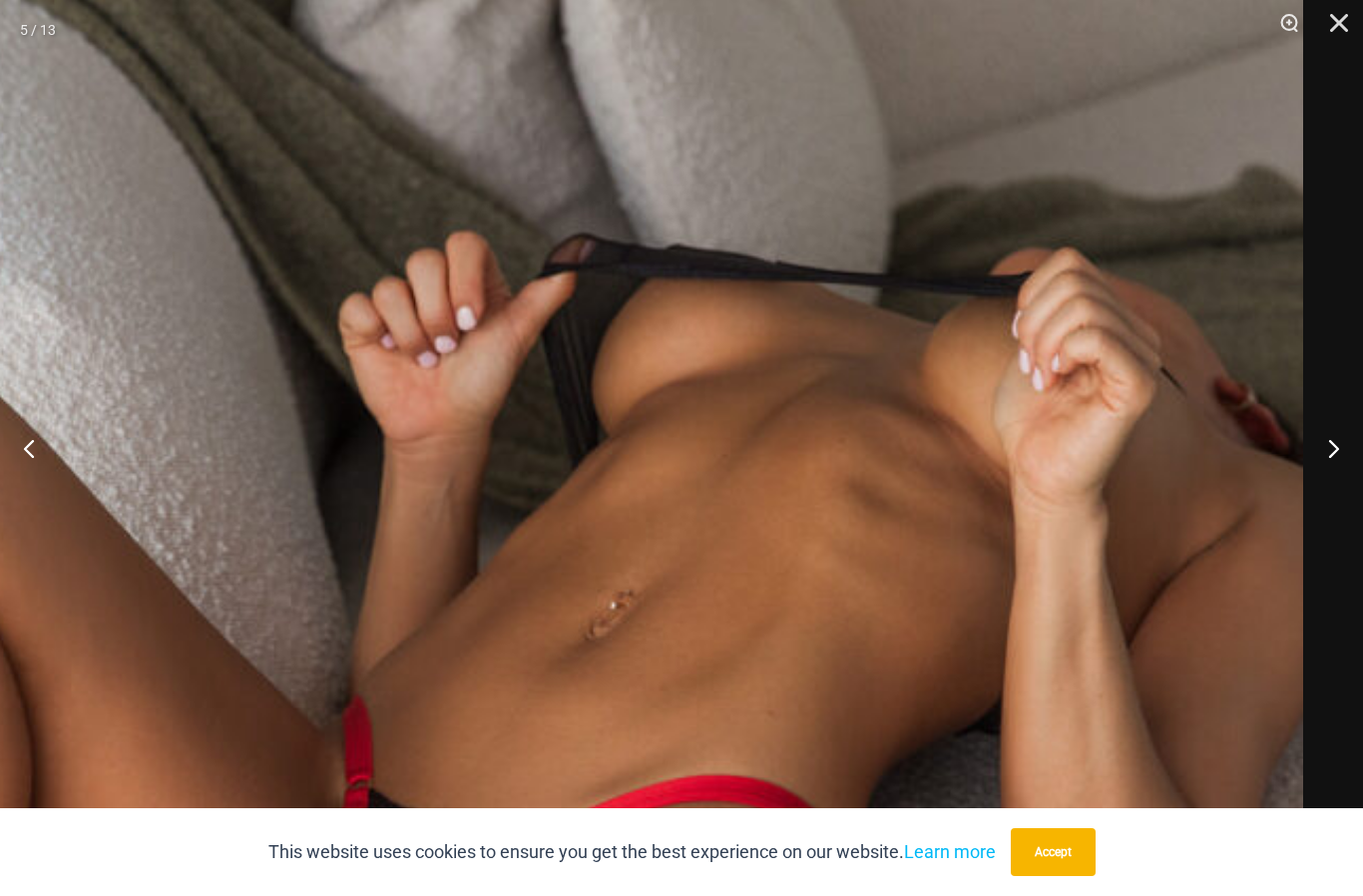 click at bounding box center (577, 630) 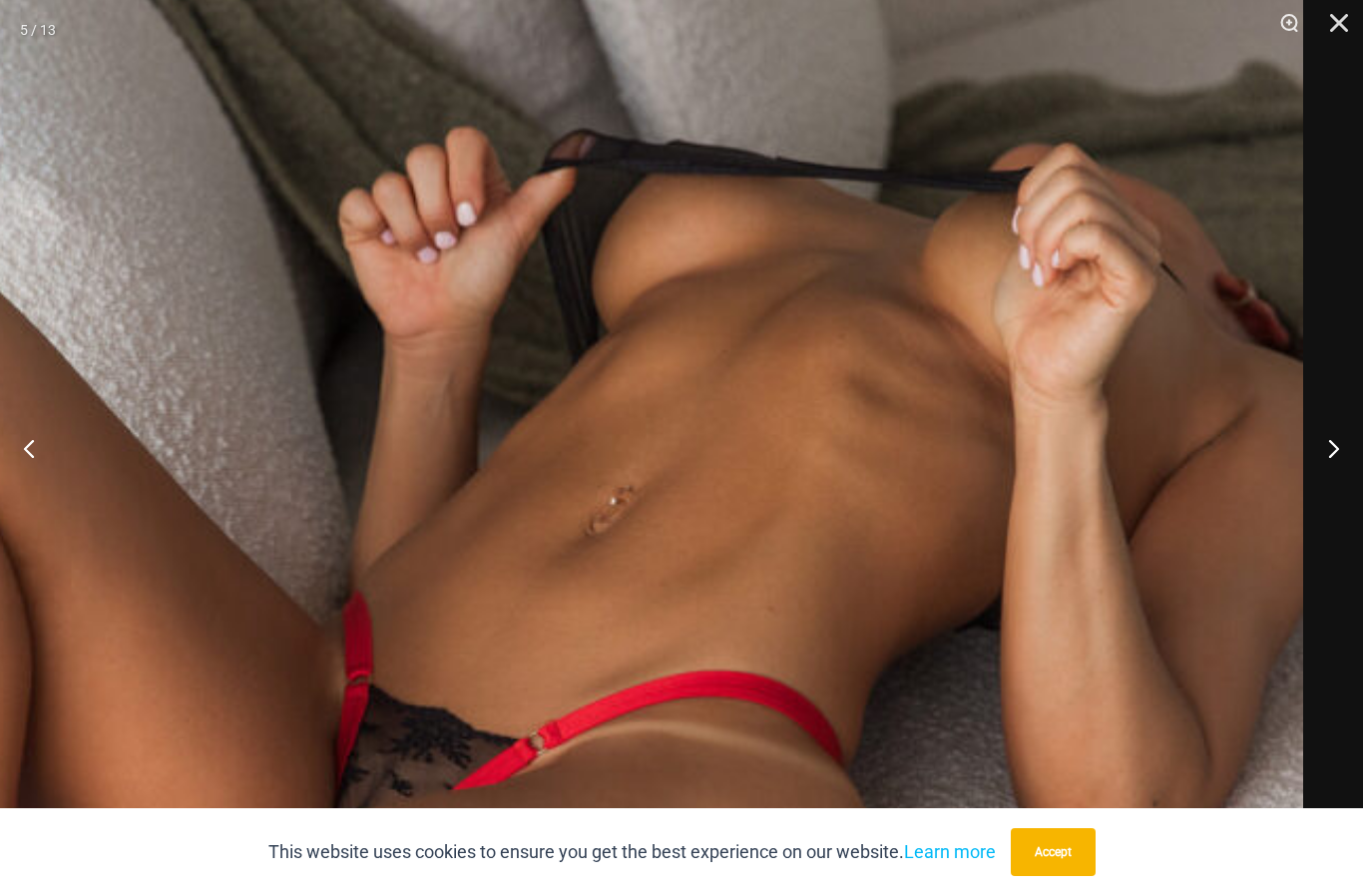 click at bounding box center [1325, 448] 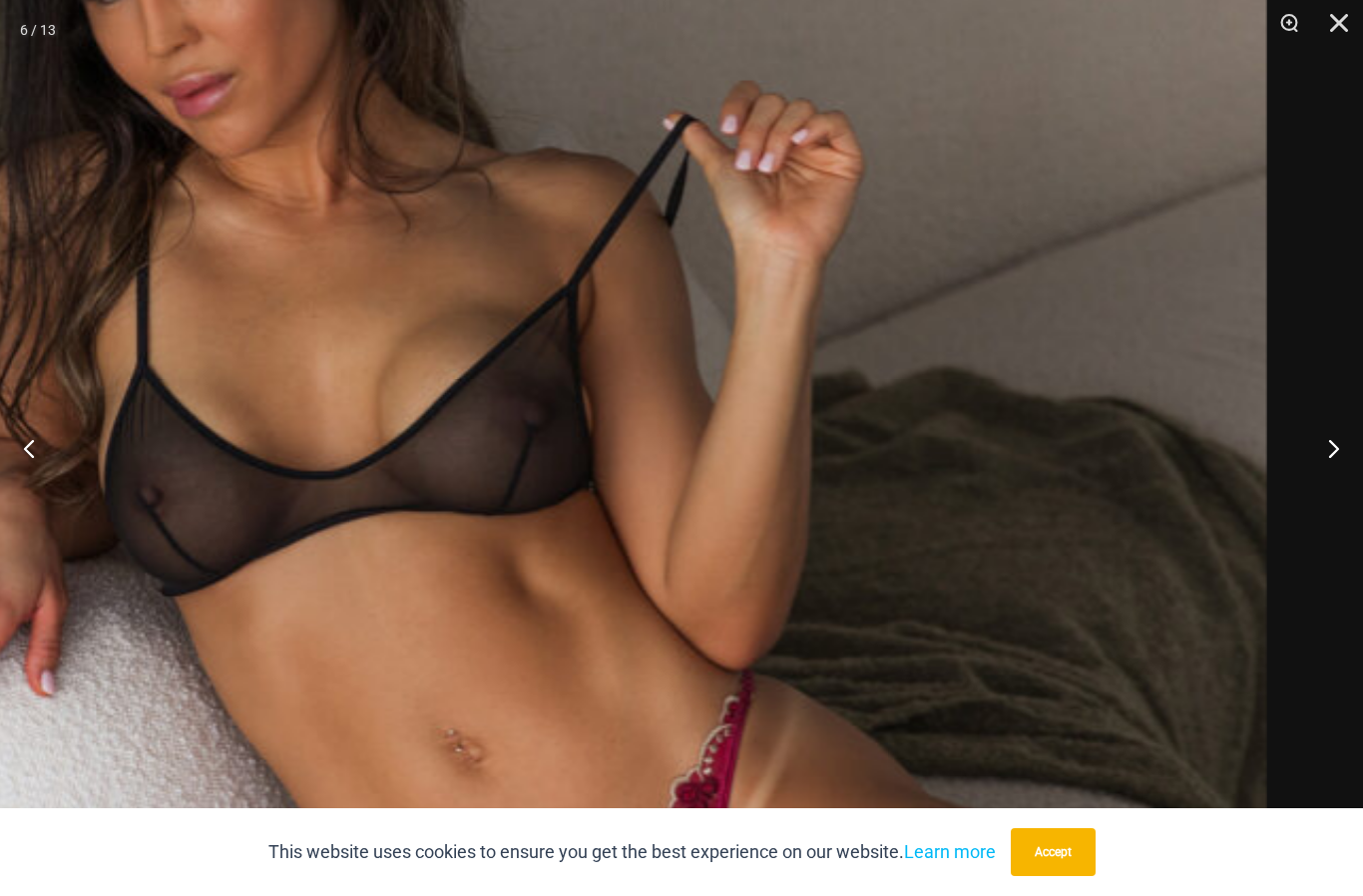 click at bounding box center (537, 392) 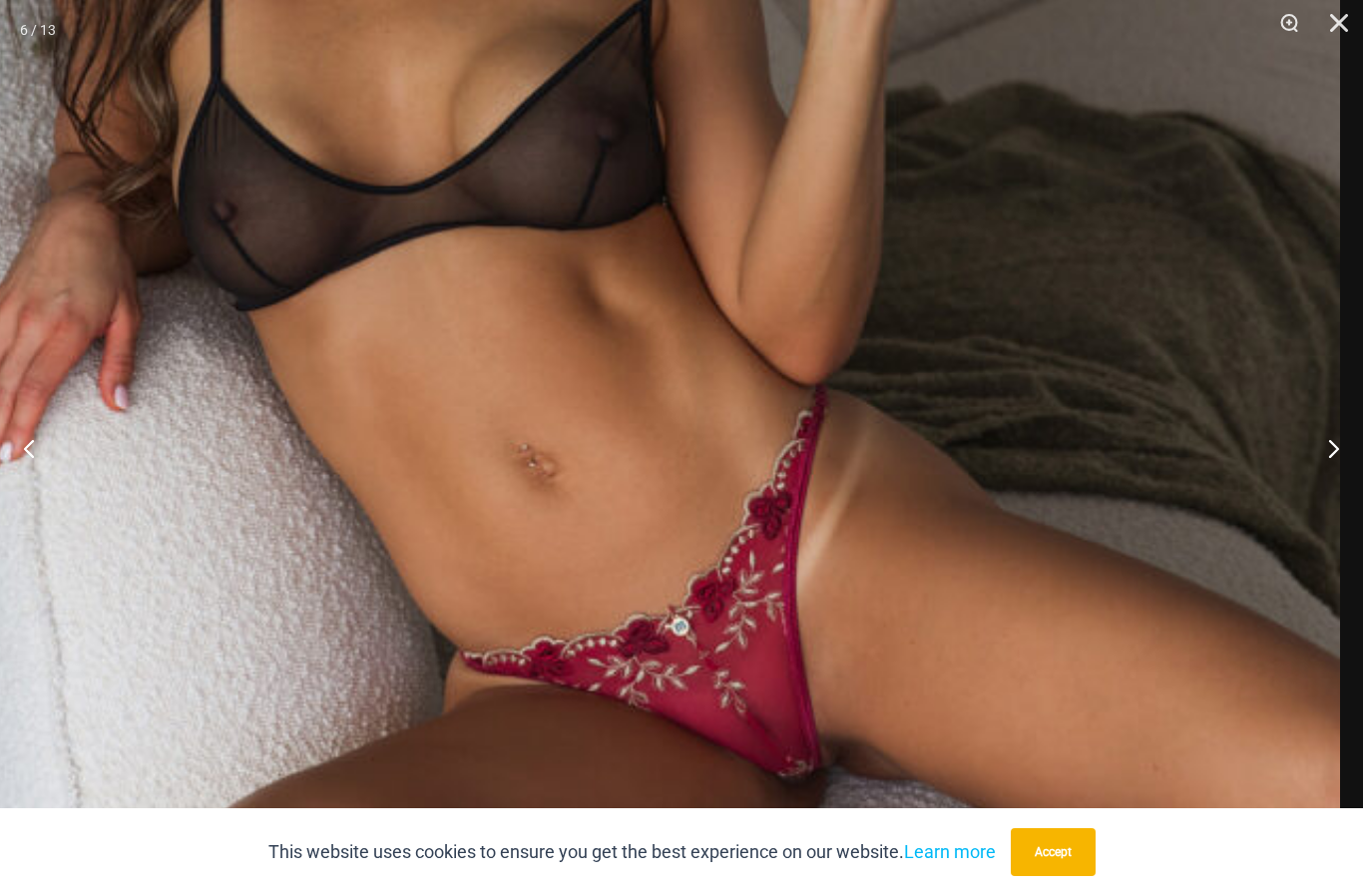 click at bounding box center [1325, 448] 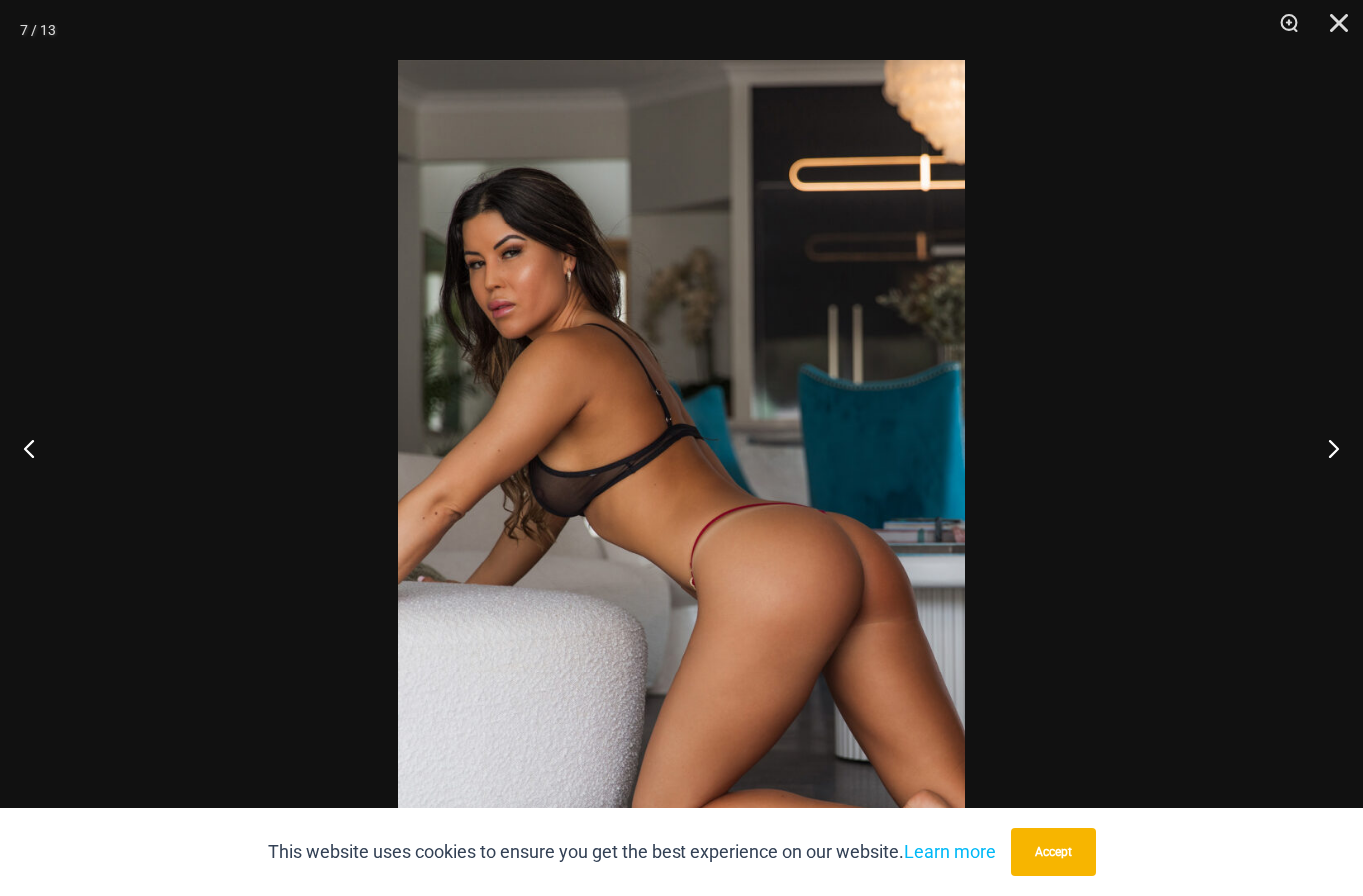 click at bounding box center [1325, 448] 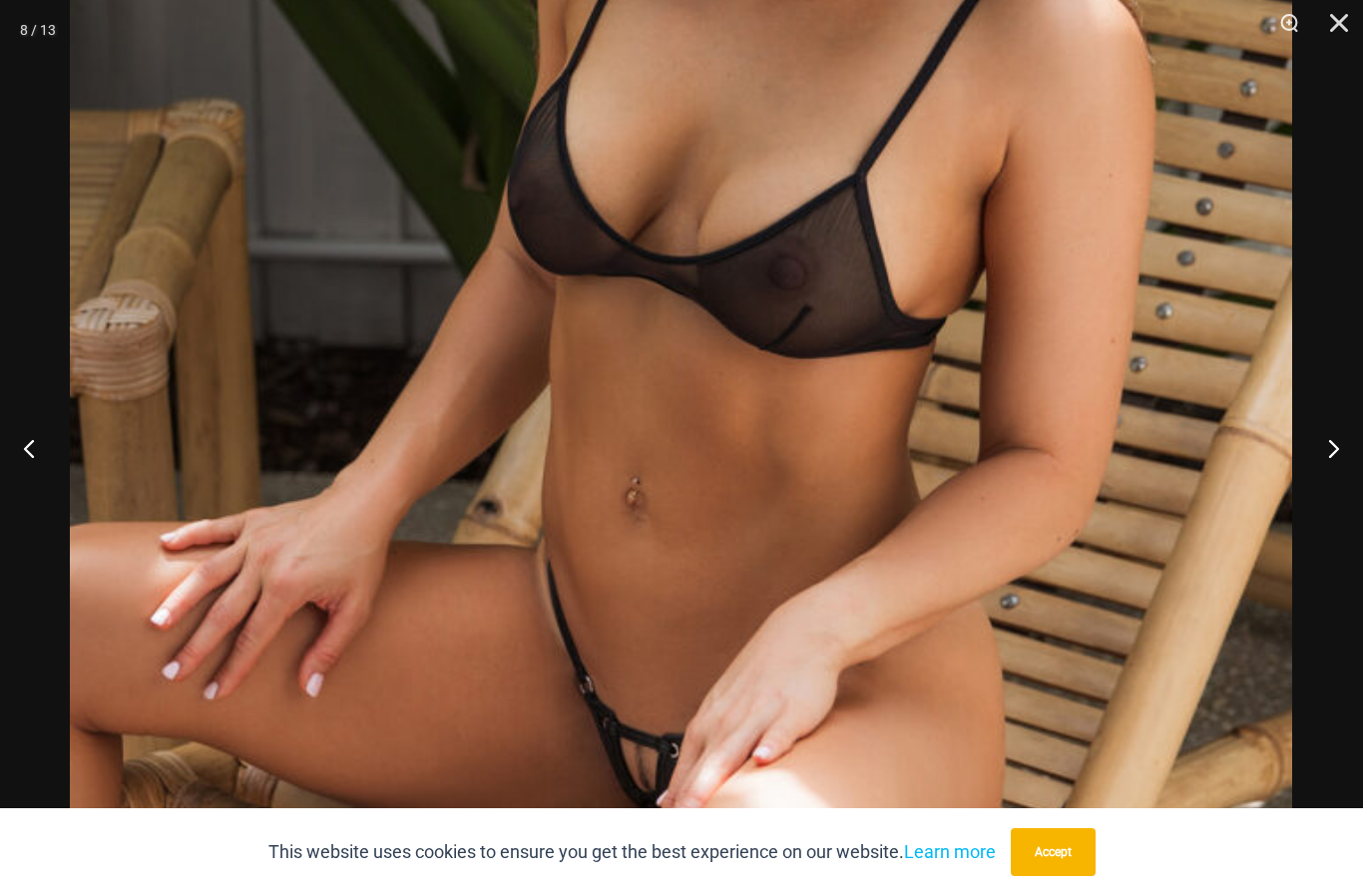 click at bounding box center [1325, 448] 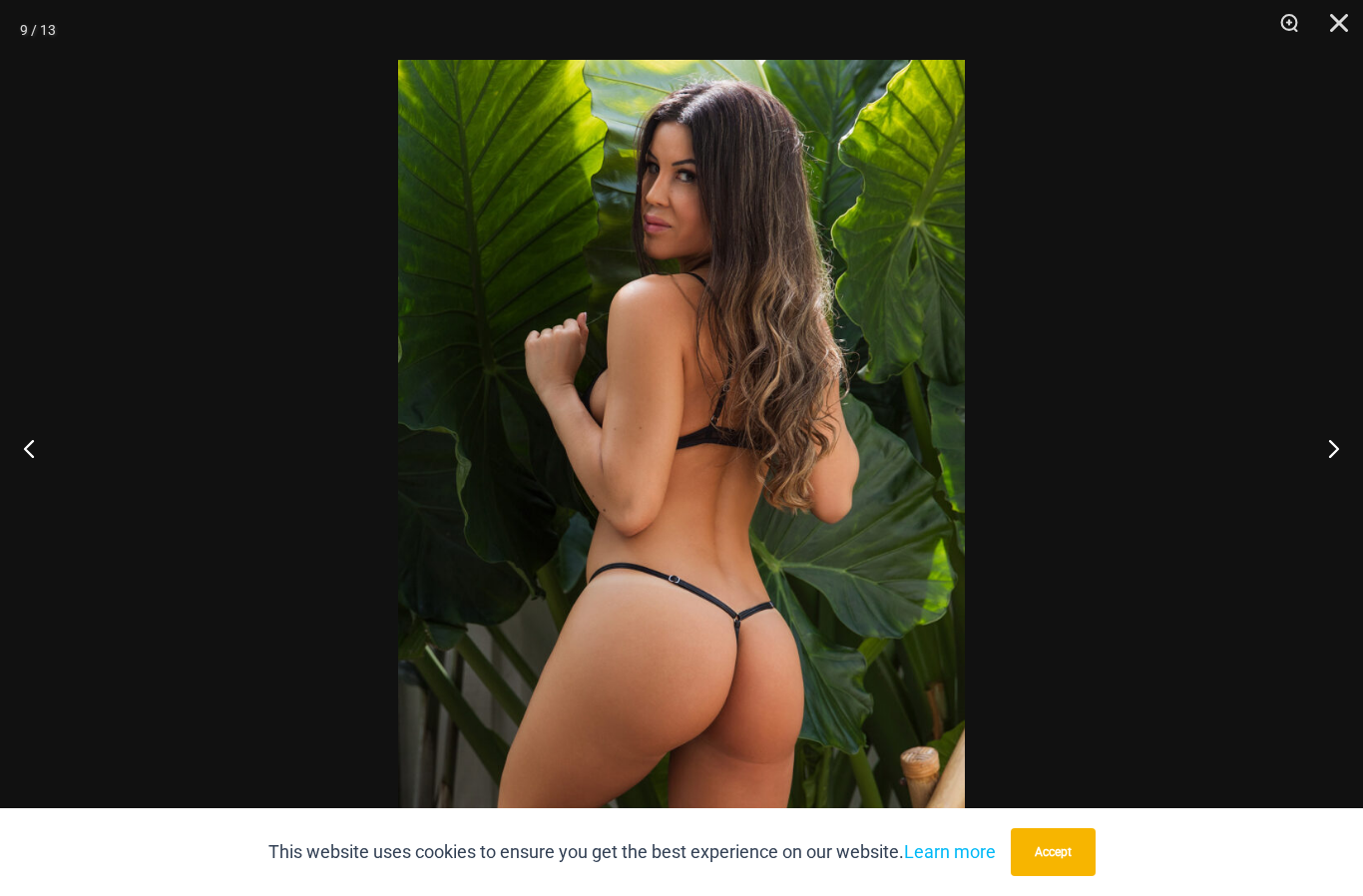 click at bounding box center (1325, 448) 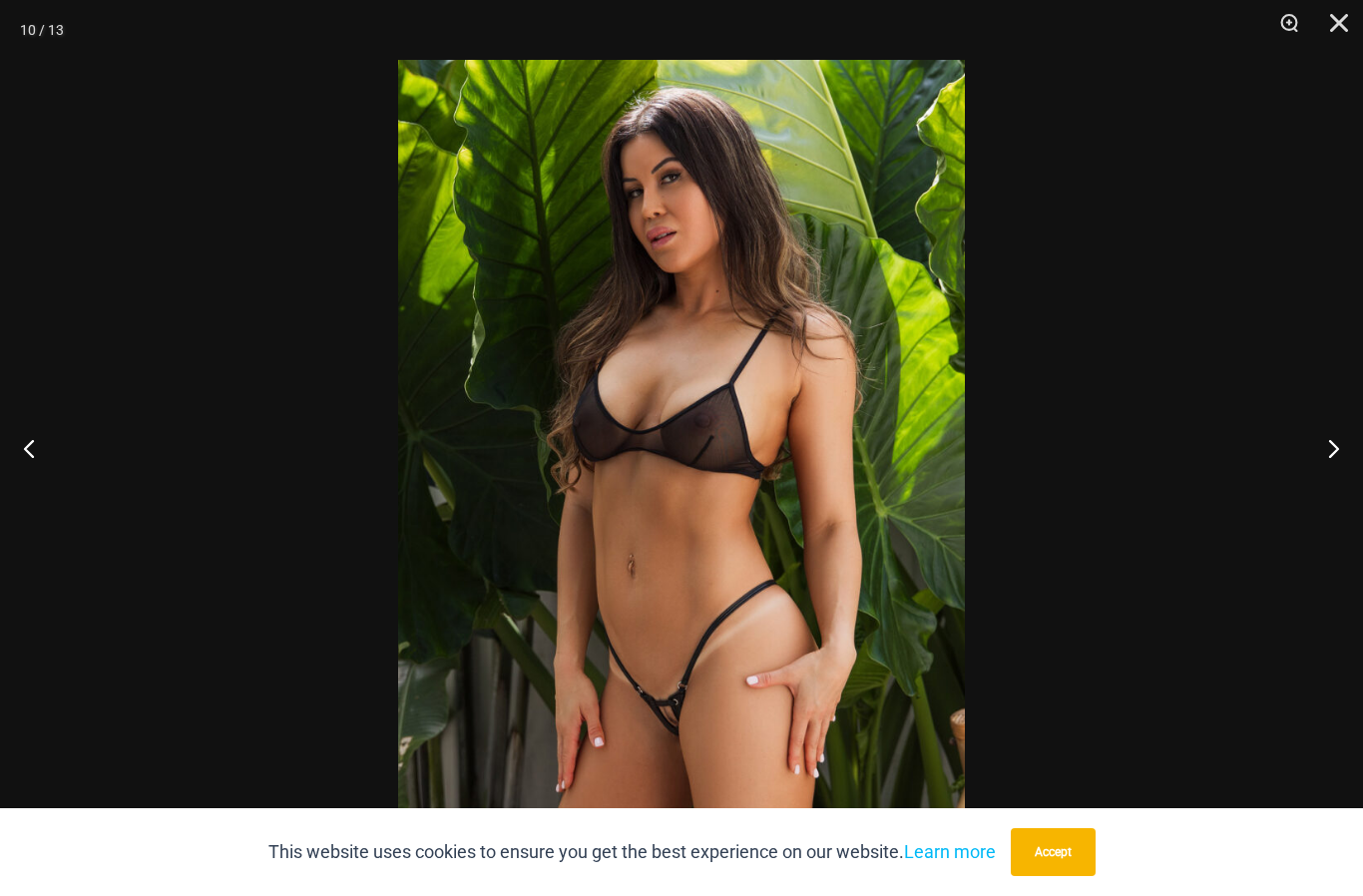 click at bounding box center [1325, 448] 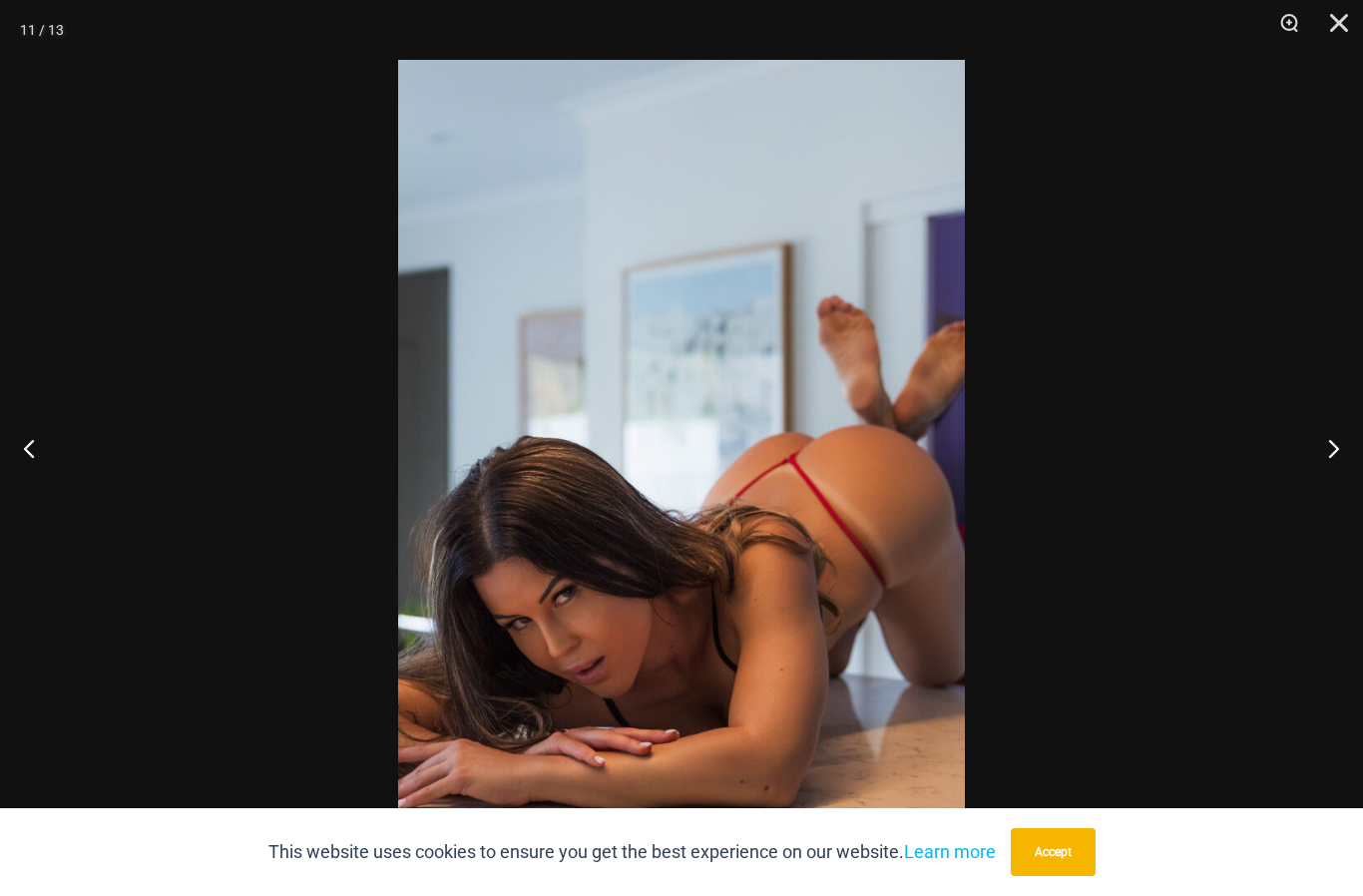 click at bounding box center (1325, 448) 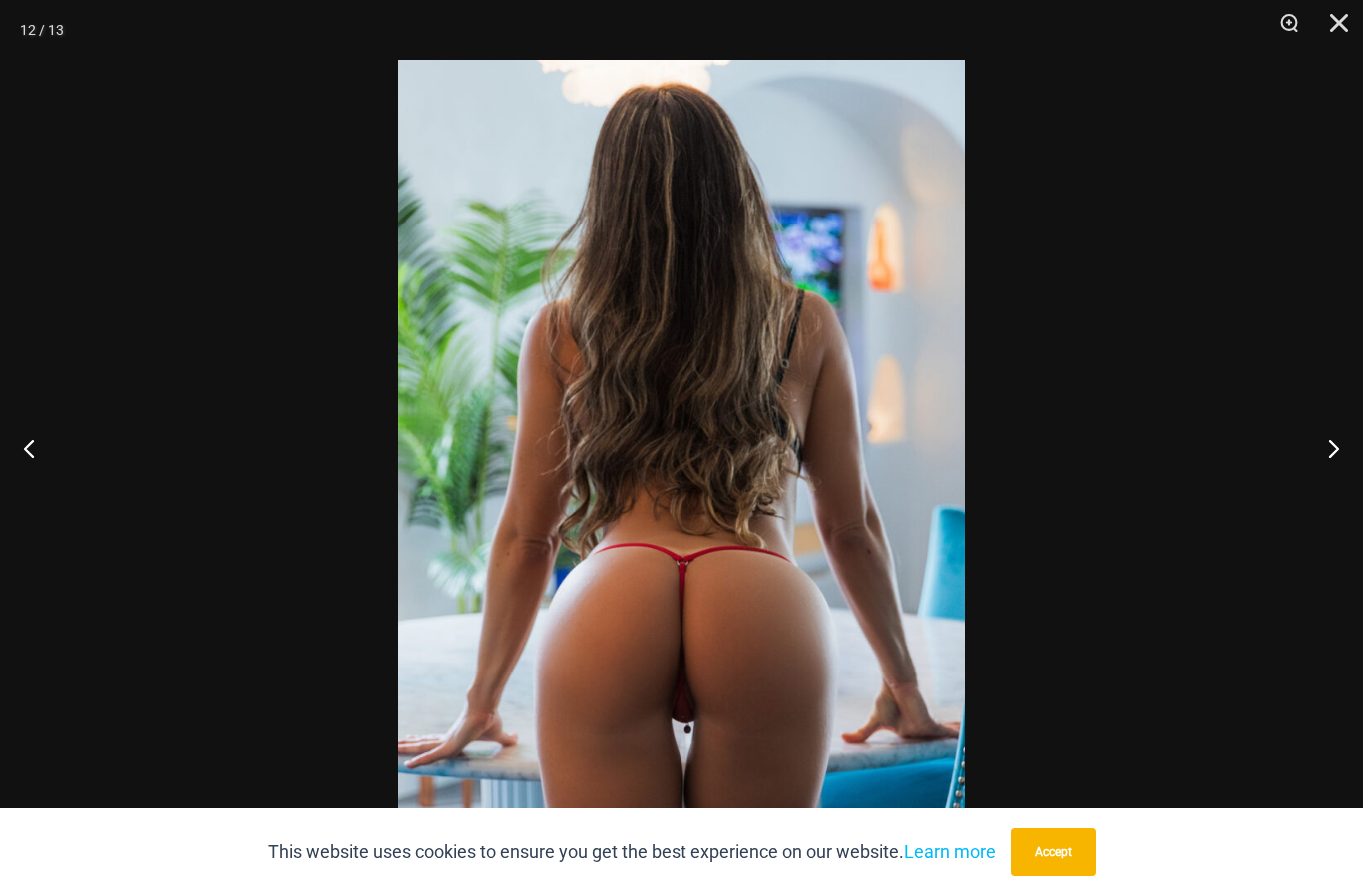 click at bounding box center (1325, 448) 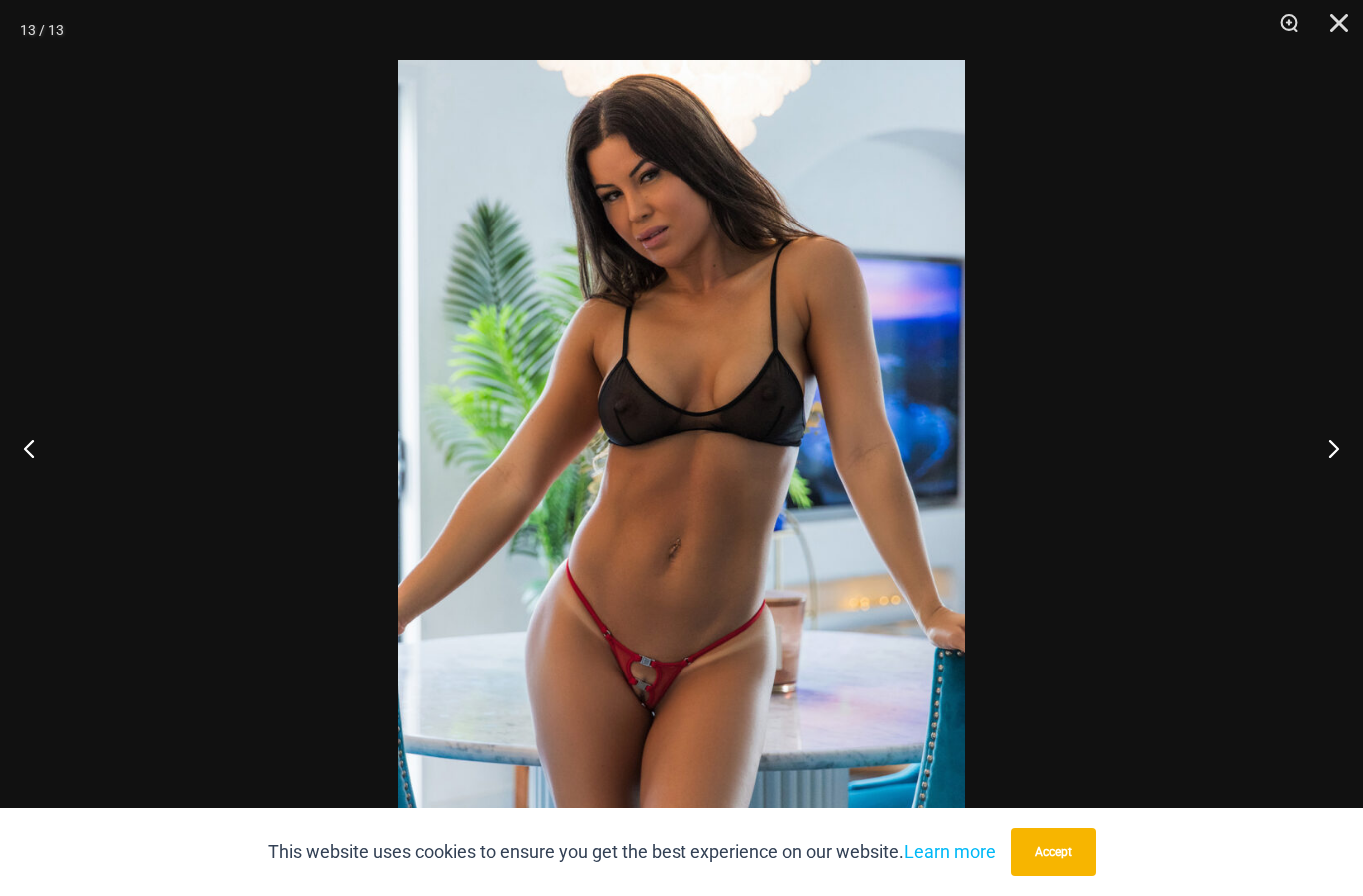 click at bounding box center (1325, 448) 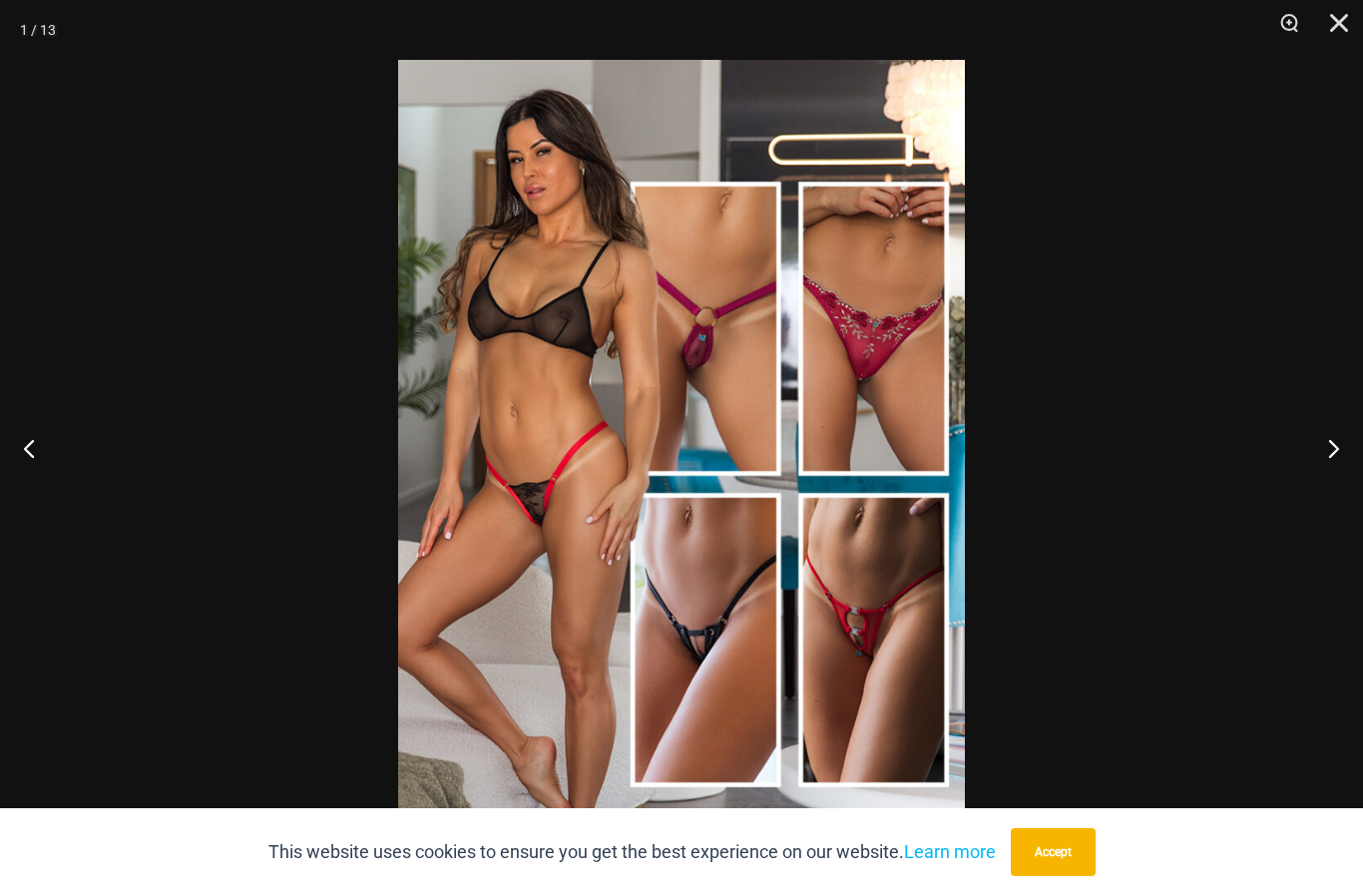 click at bounding box center [1332, 30] 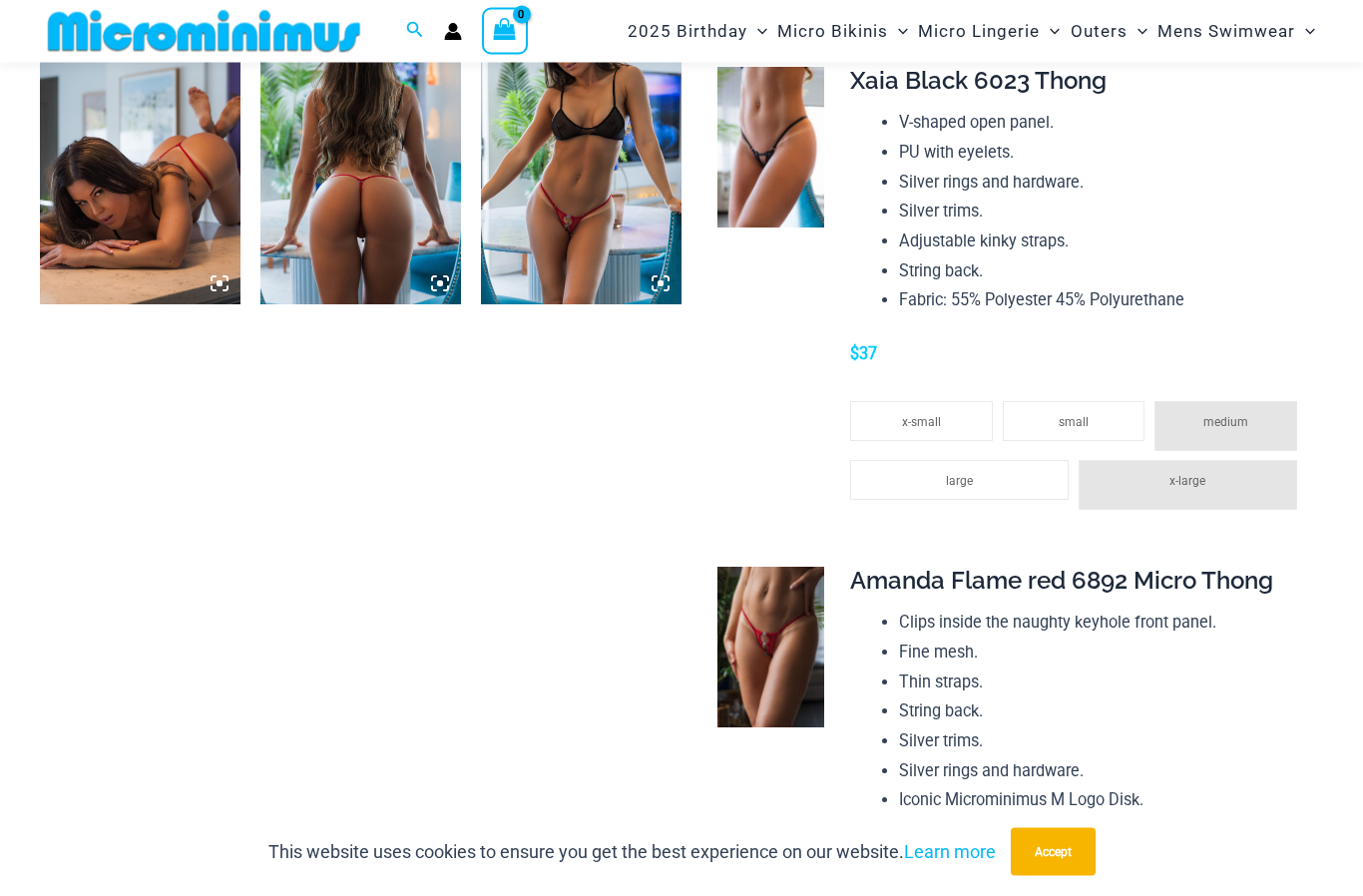 scroll, scrollTop: 2123, scrollLeft: 0, axis: vertical 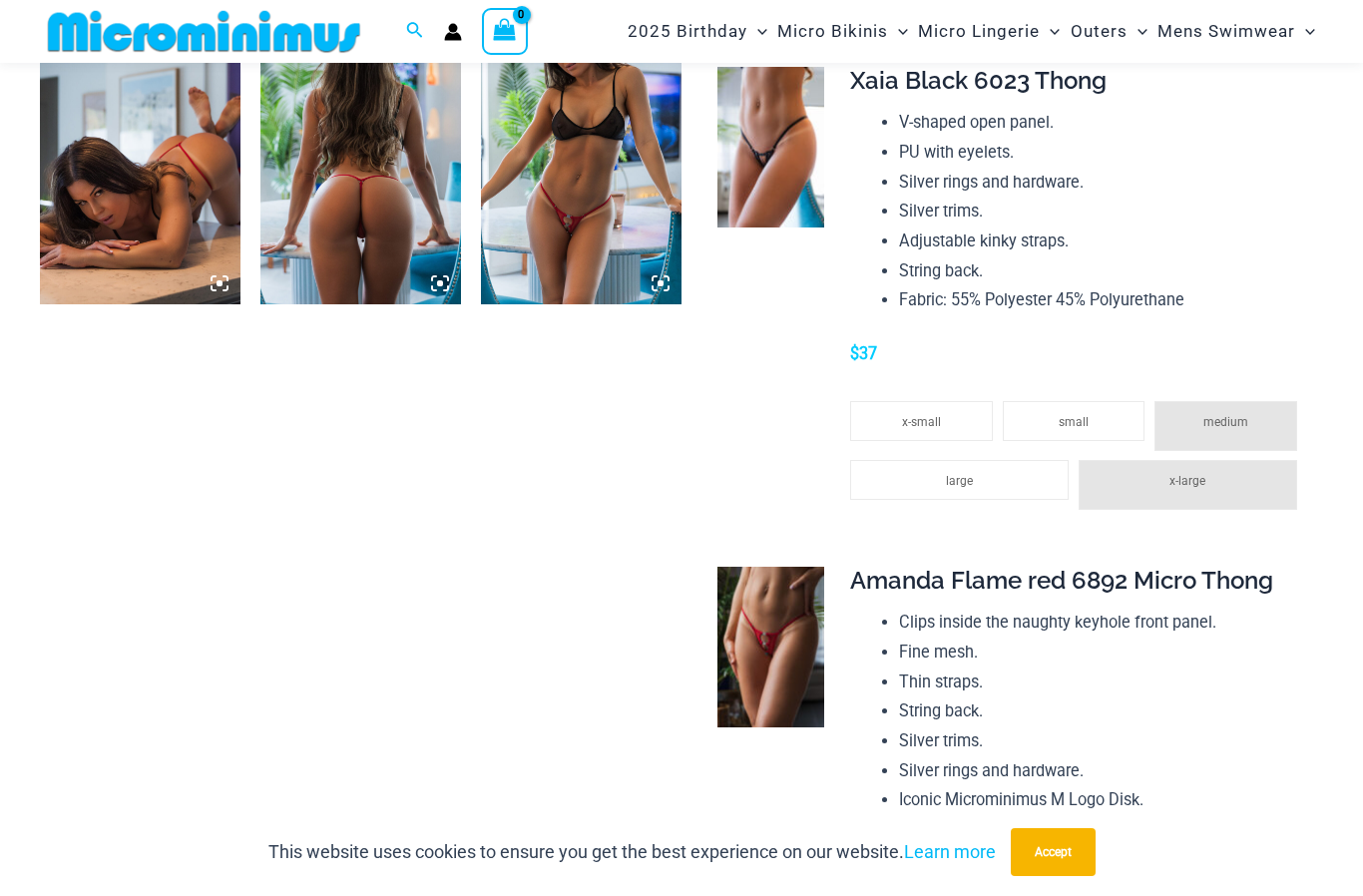 click at bounding box center (770, 647) 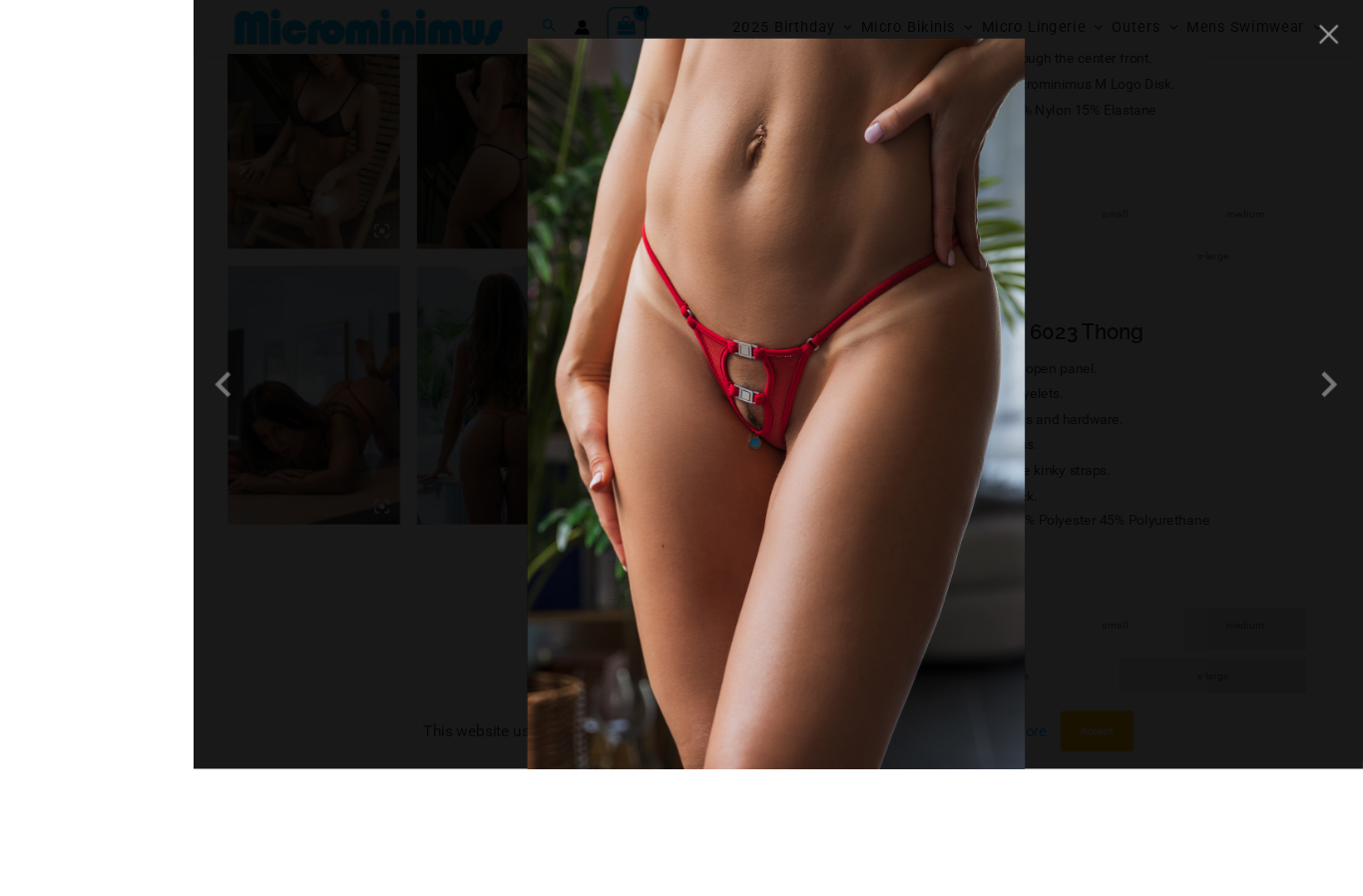 scroll, scrollTop: 2038, scrollLeft: 0, axis: vertical 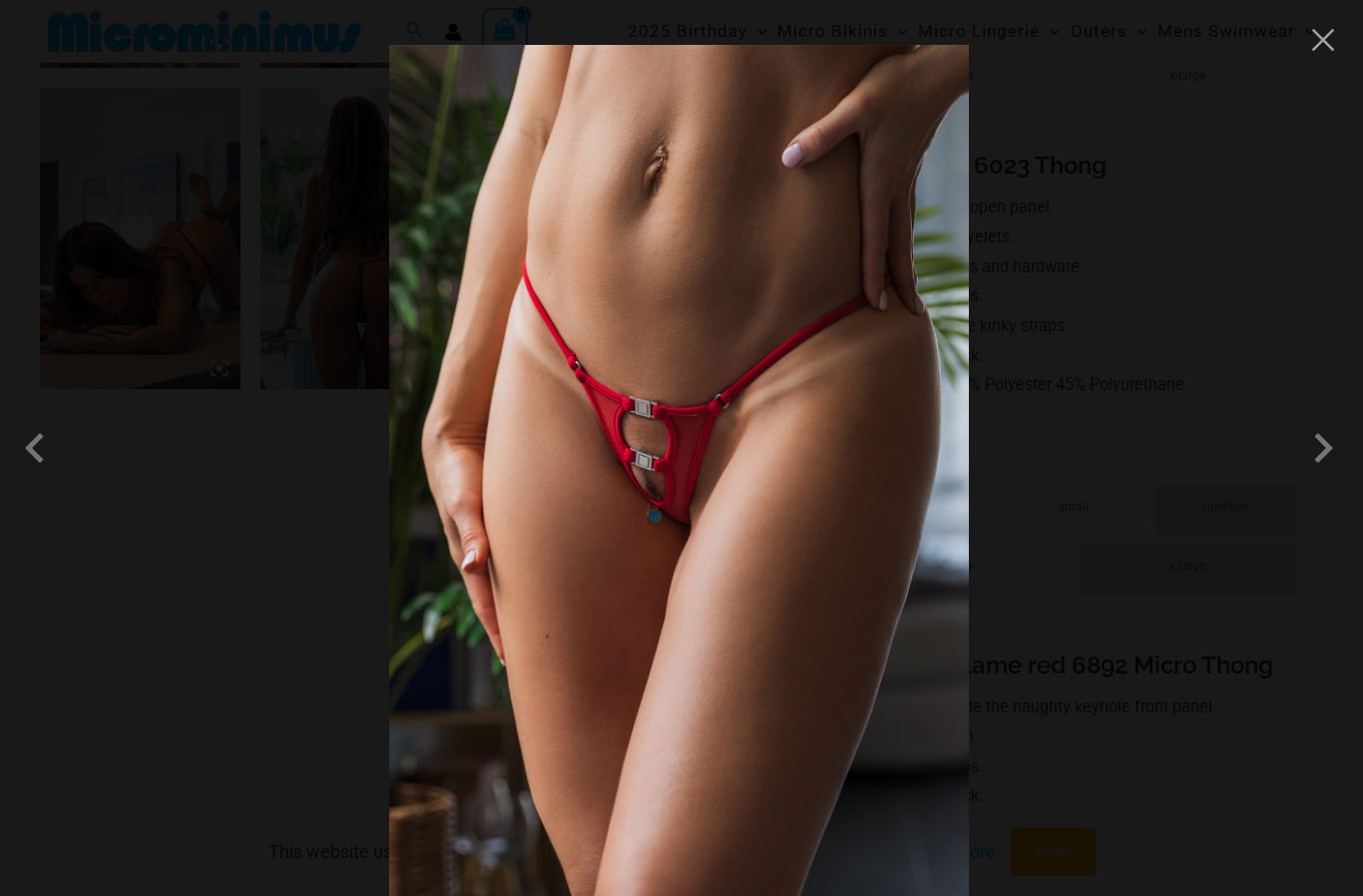 click at bounding box center [1323, 448] 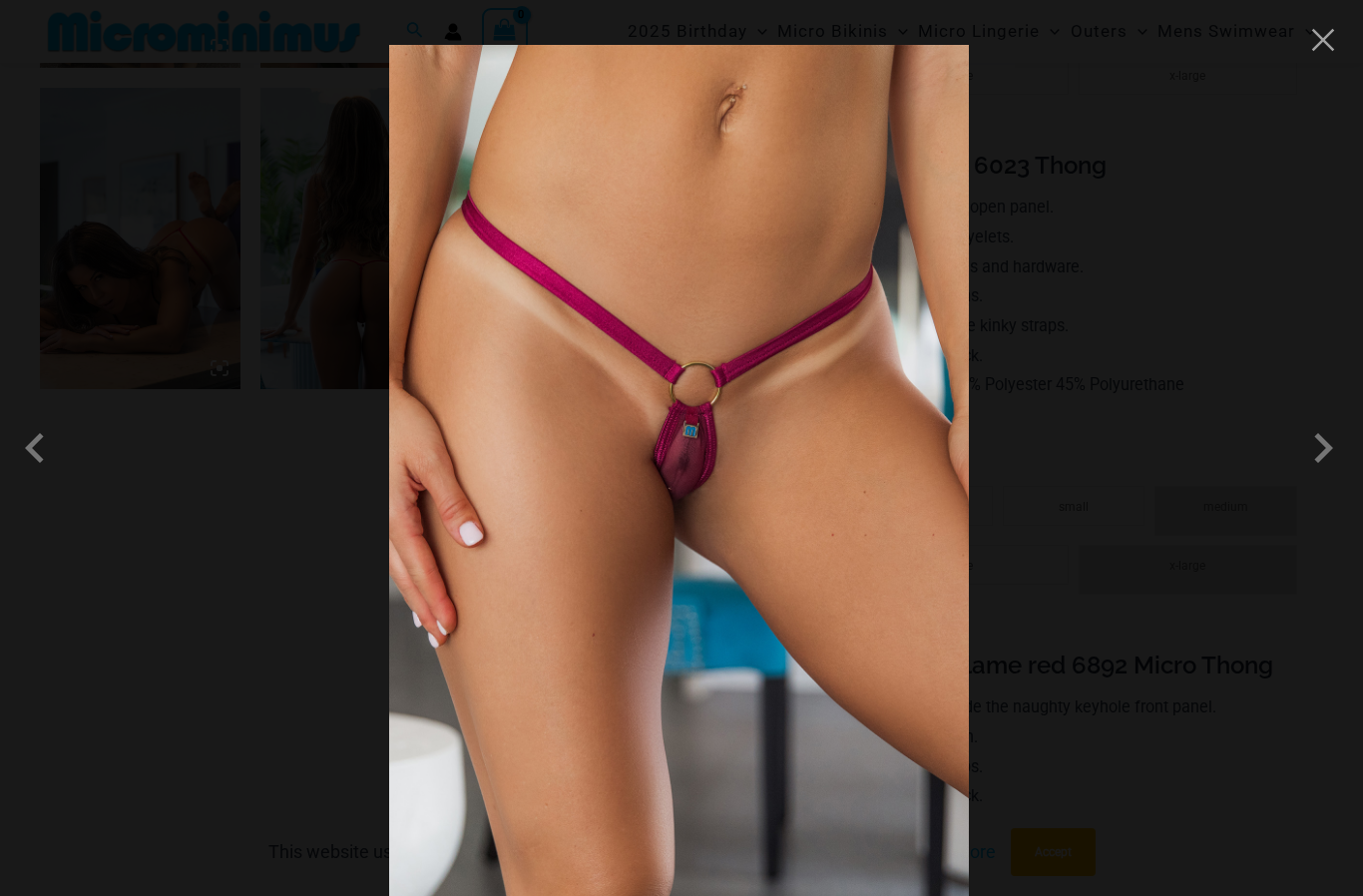 click at bounding box center (1323, 448) 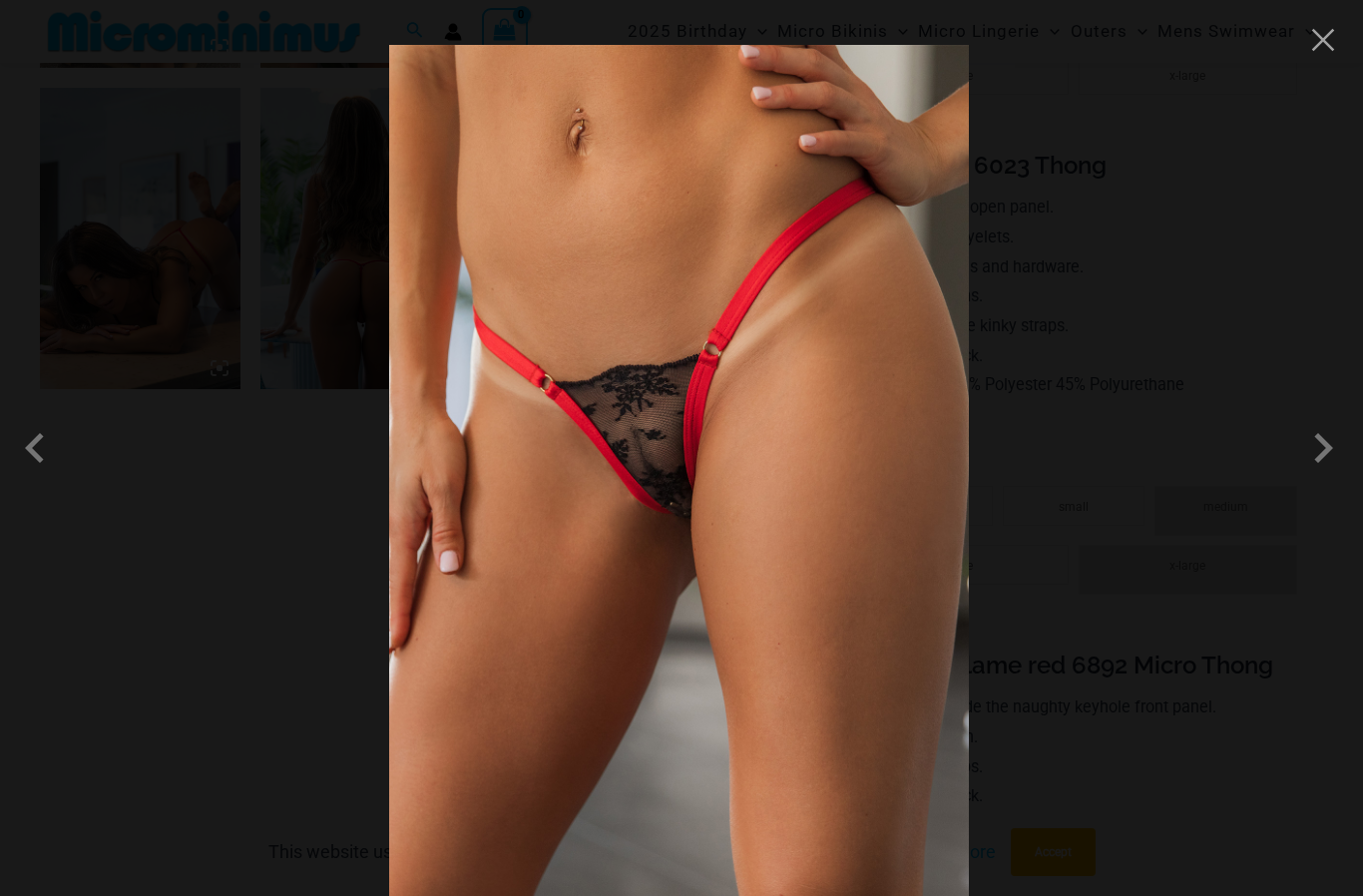 click at bounding box center (1323, 448) 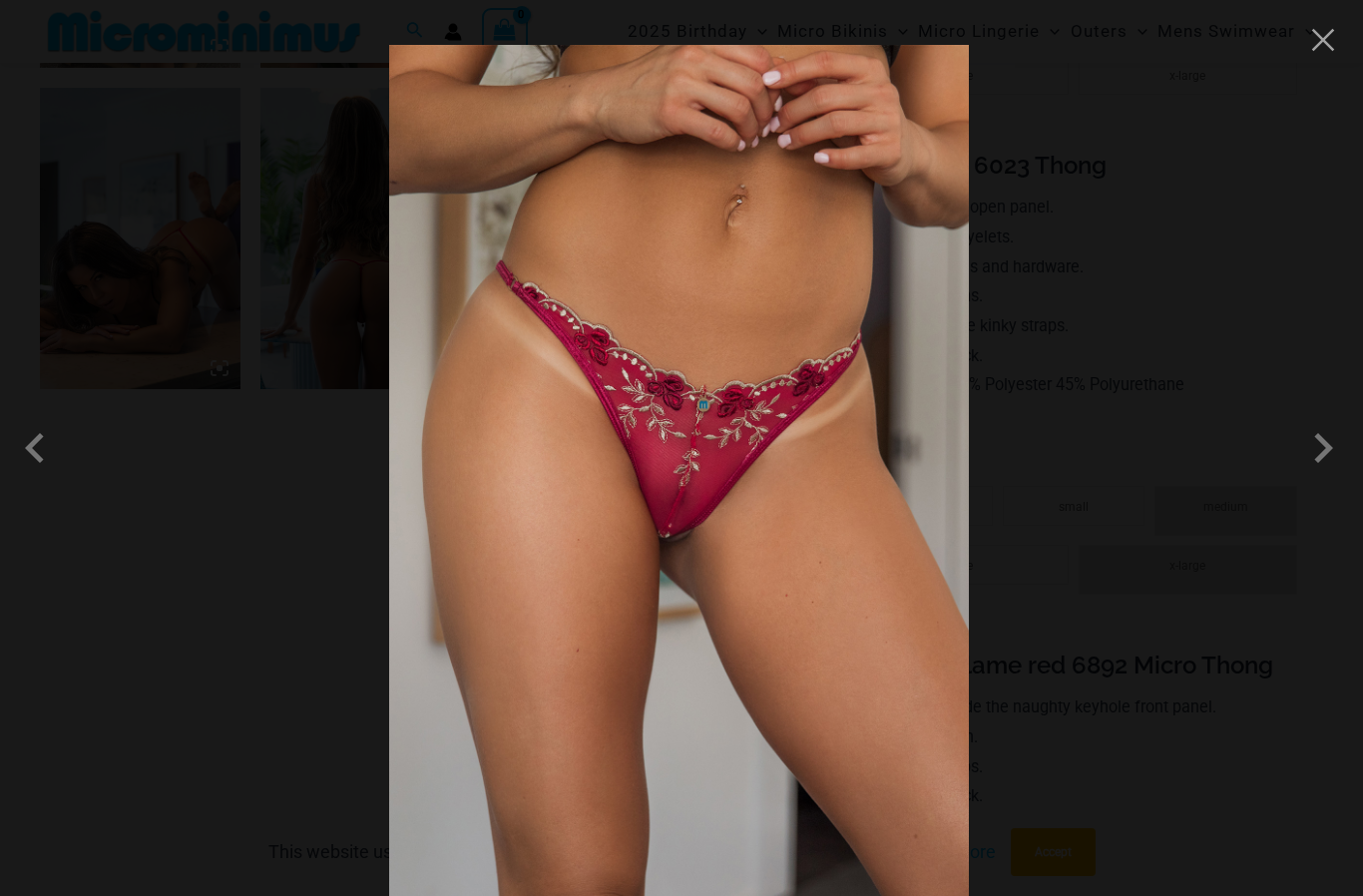 scroll, scrollTop: 2073, scrollLeft: 0, axis: vertical 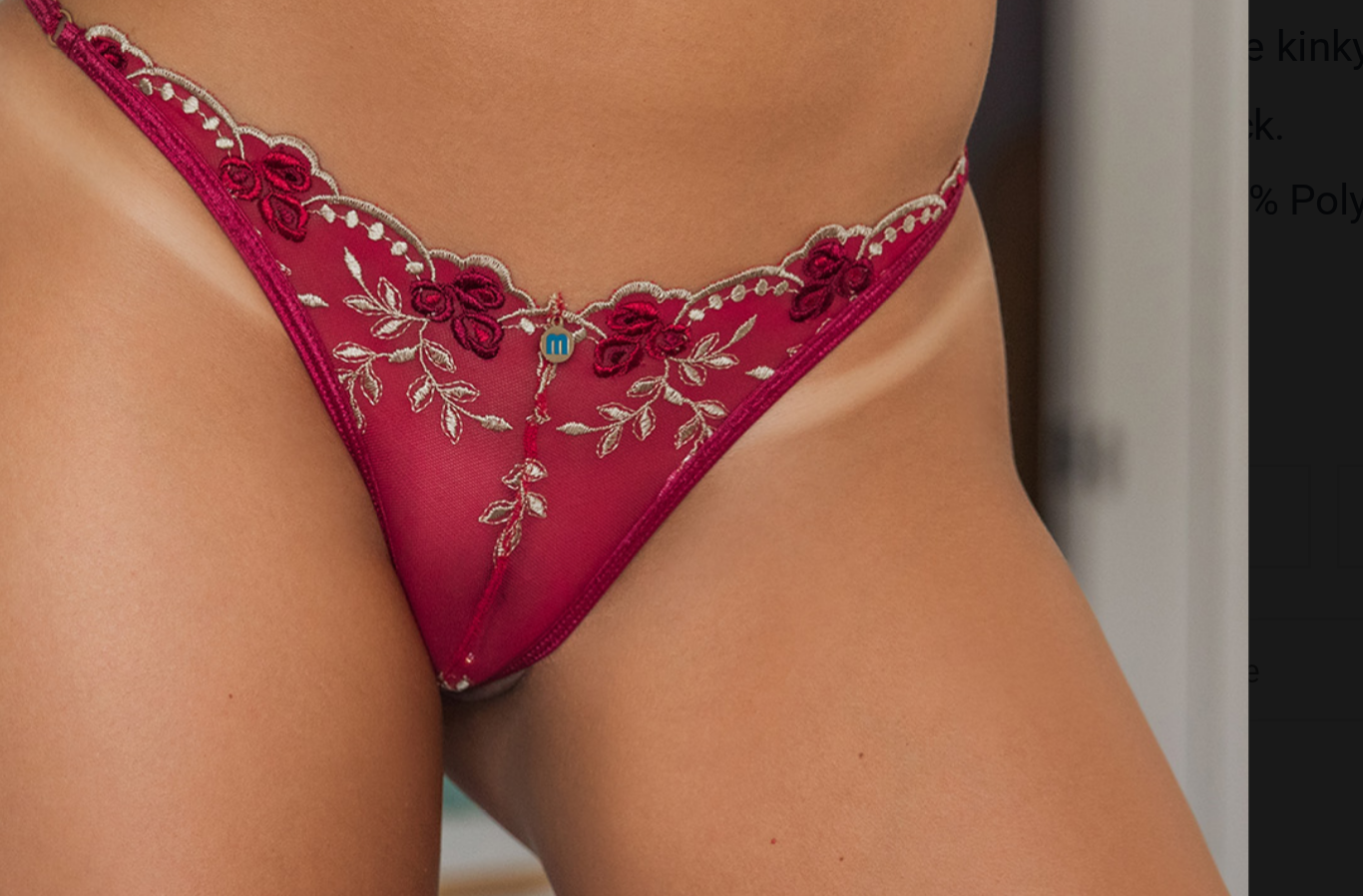 click at bounding box center (679, 480) 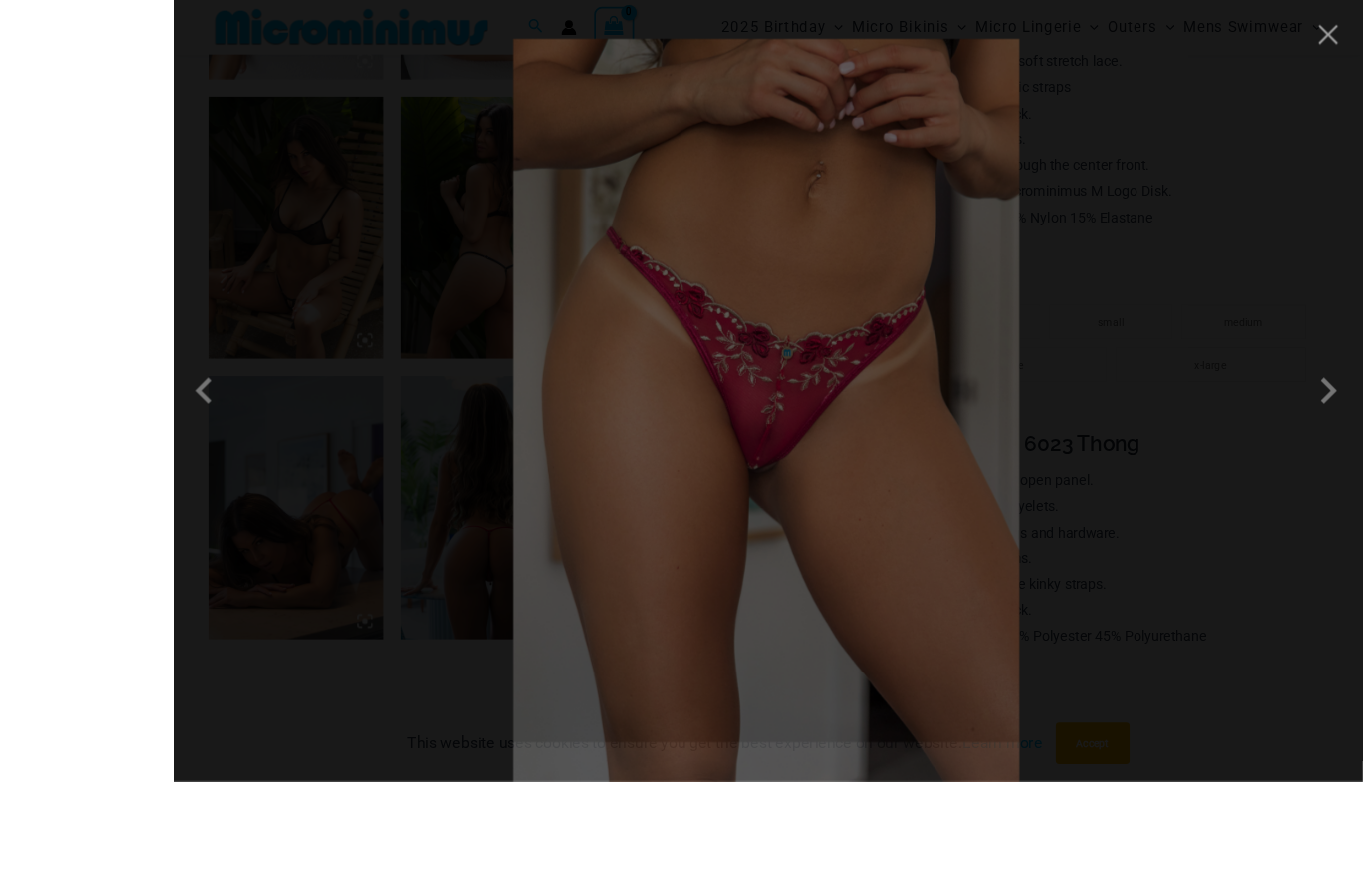 scroll, scrollTop: 1969, scrollLeft: 0, axis: vertical 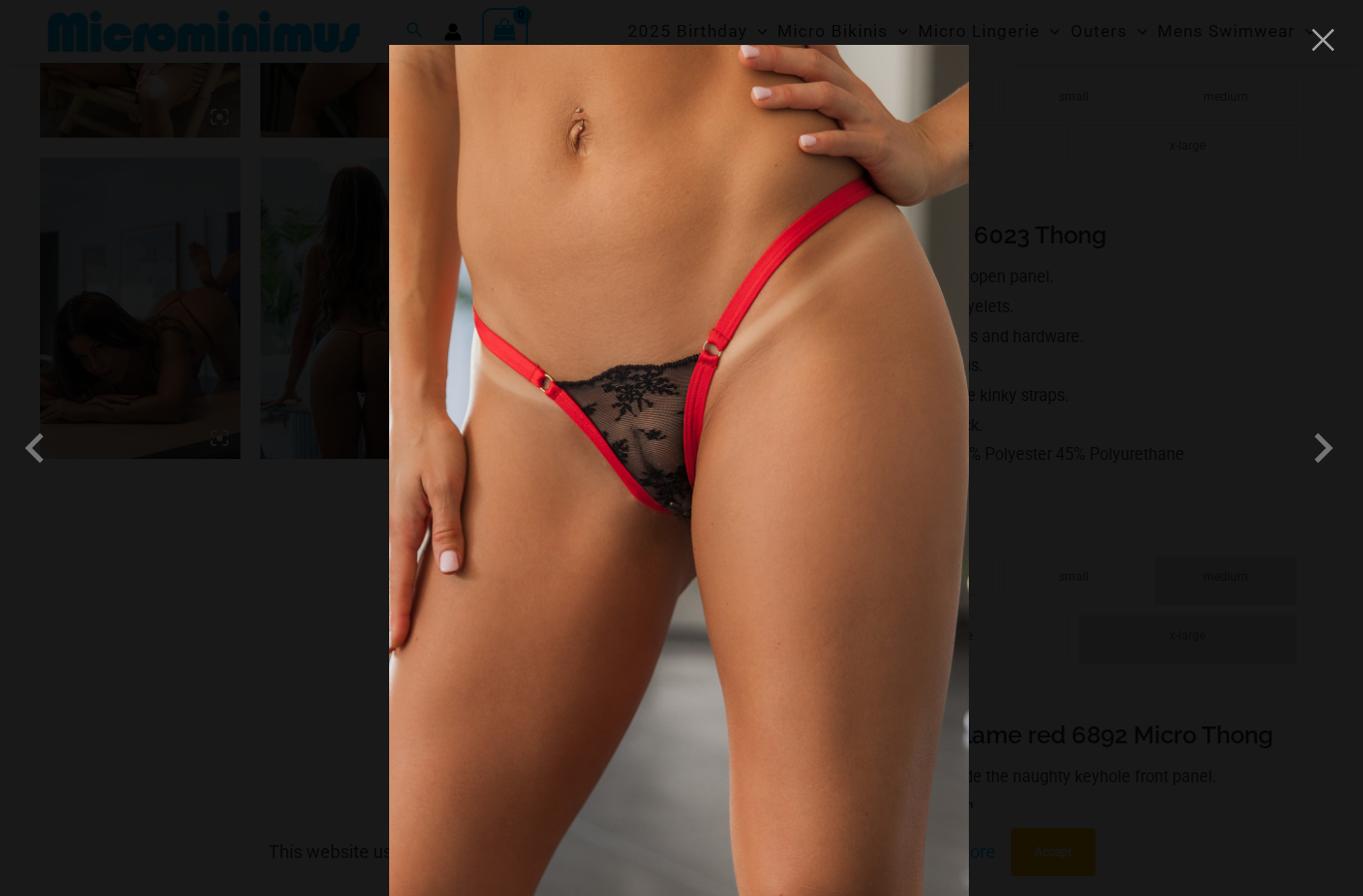 click at bounding box center [1323, 448] 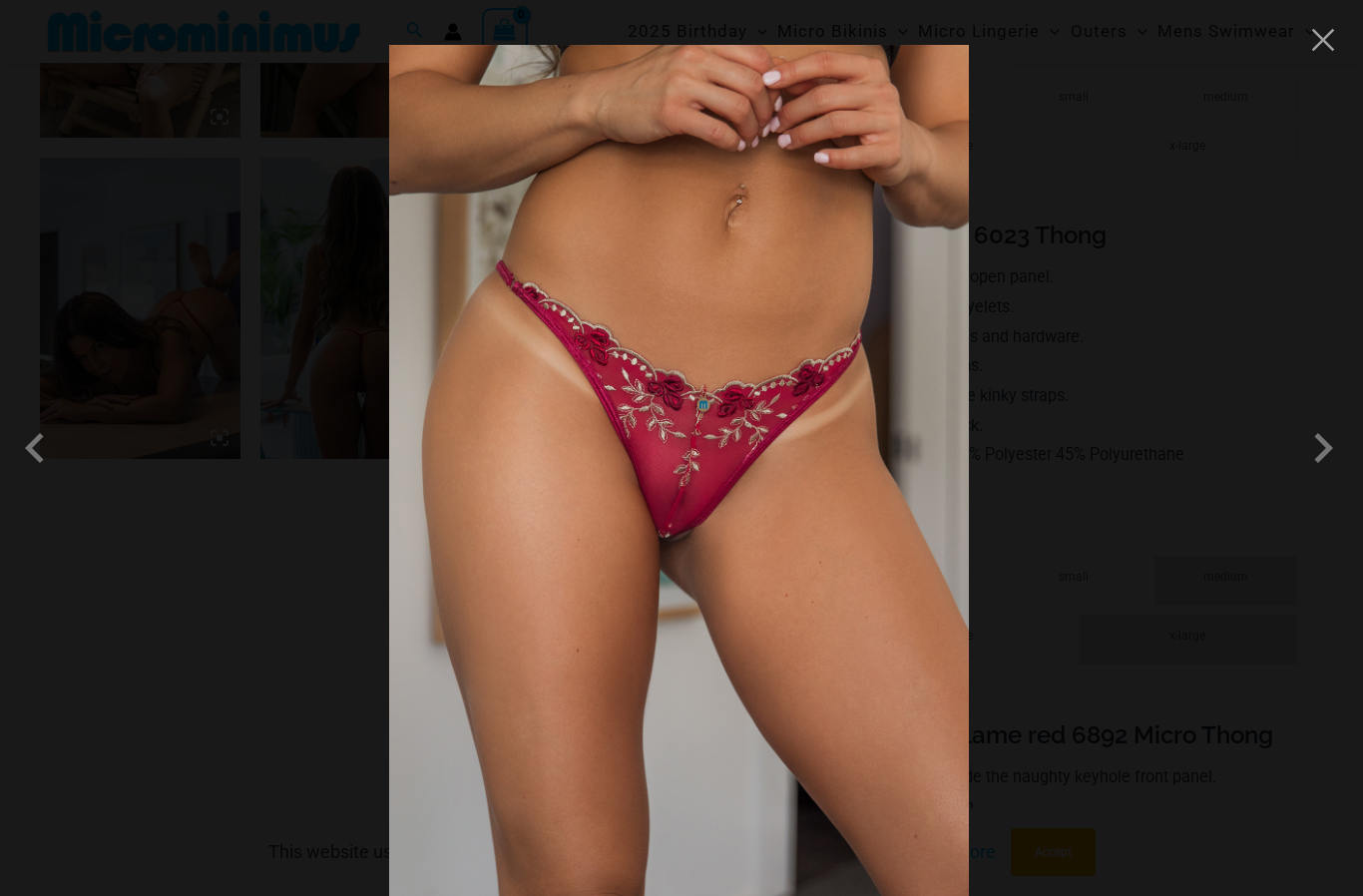 click at bounding box center [1323, 448] 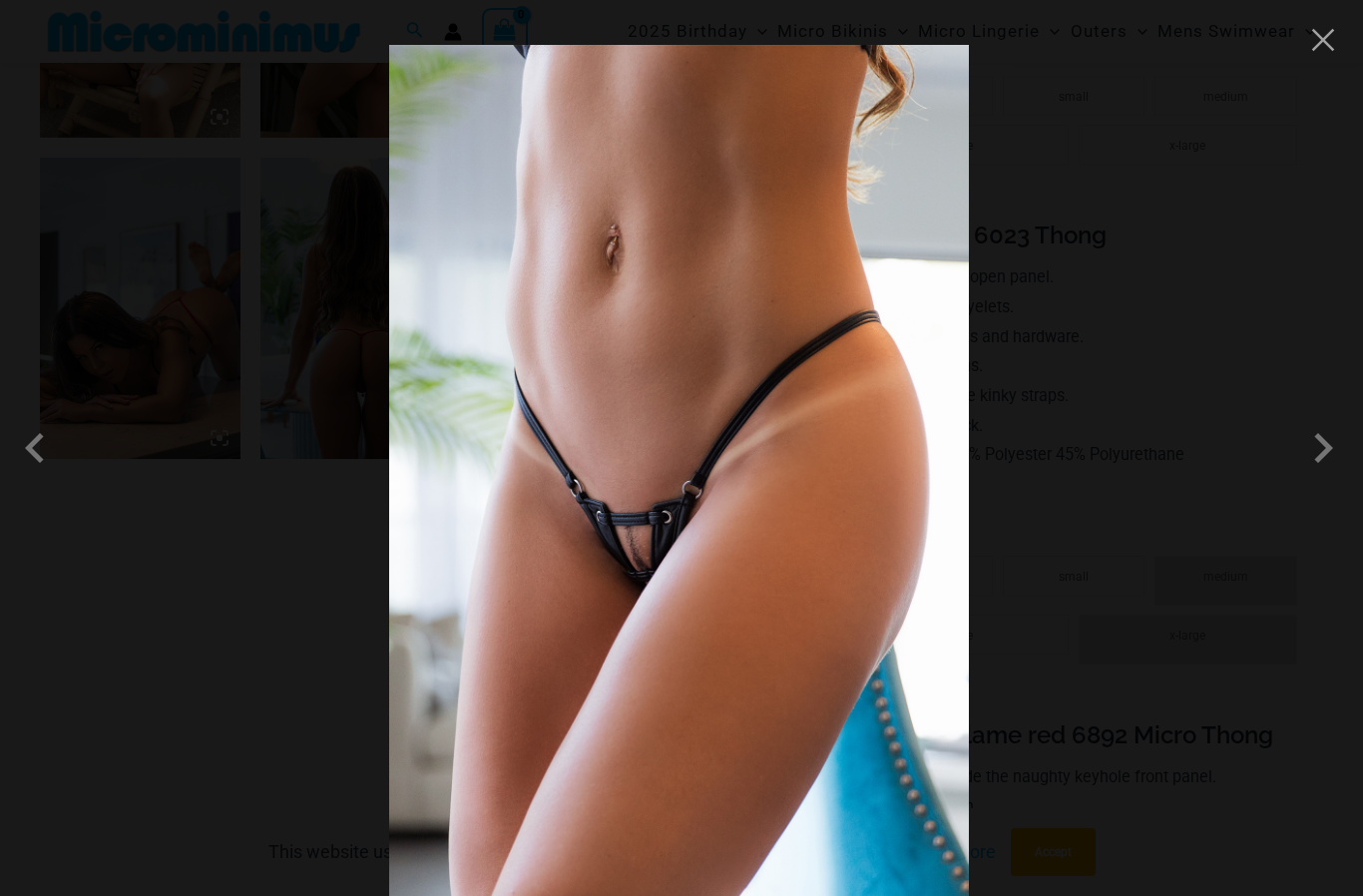click at bounding box center [1323, 448] 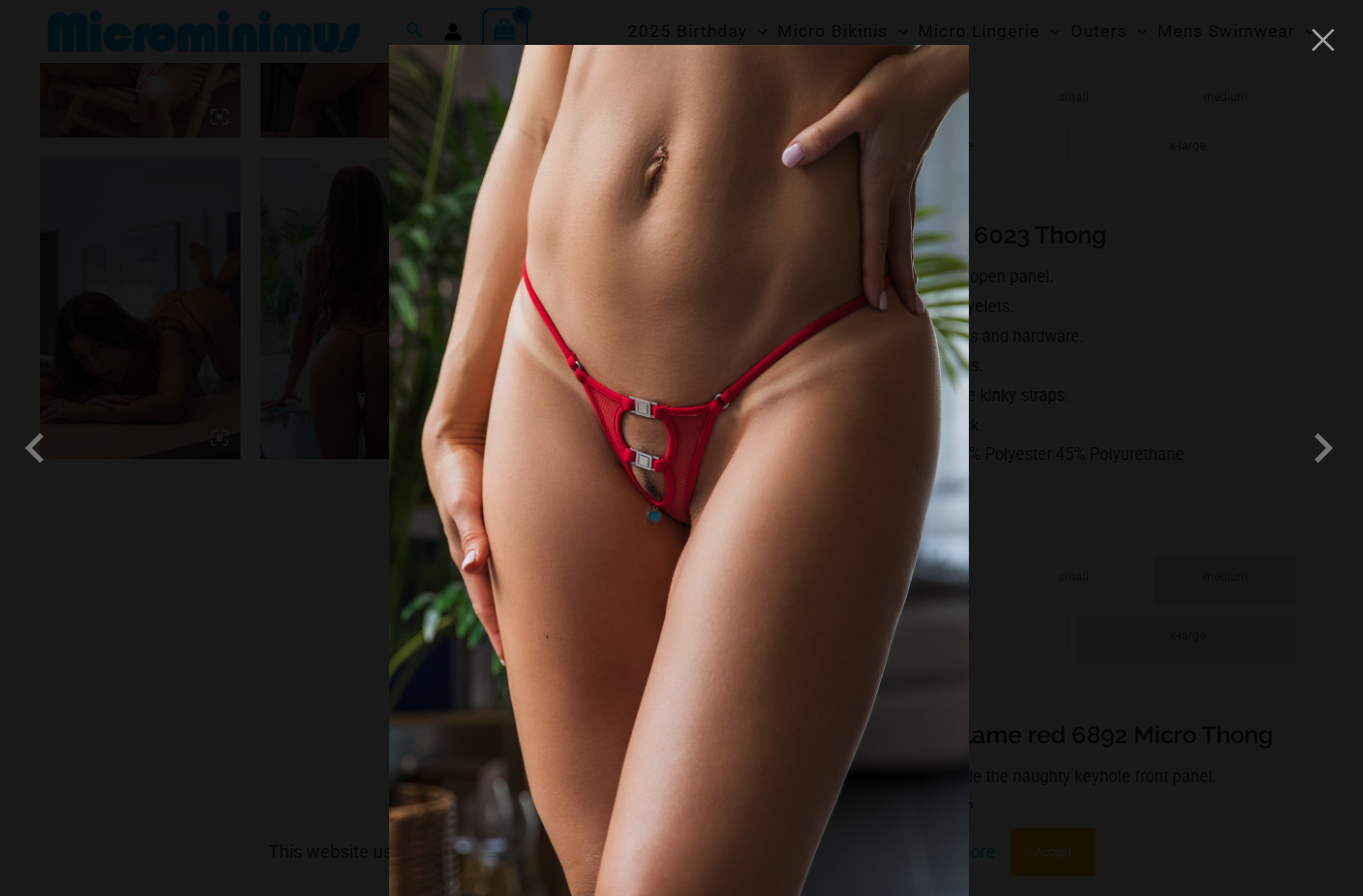 scroll, scrollTop: 1998, scrollLeft: 0, axis: vertical 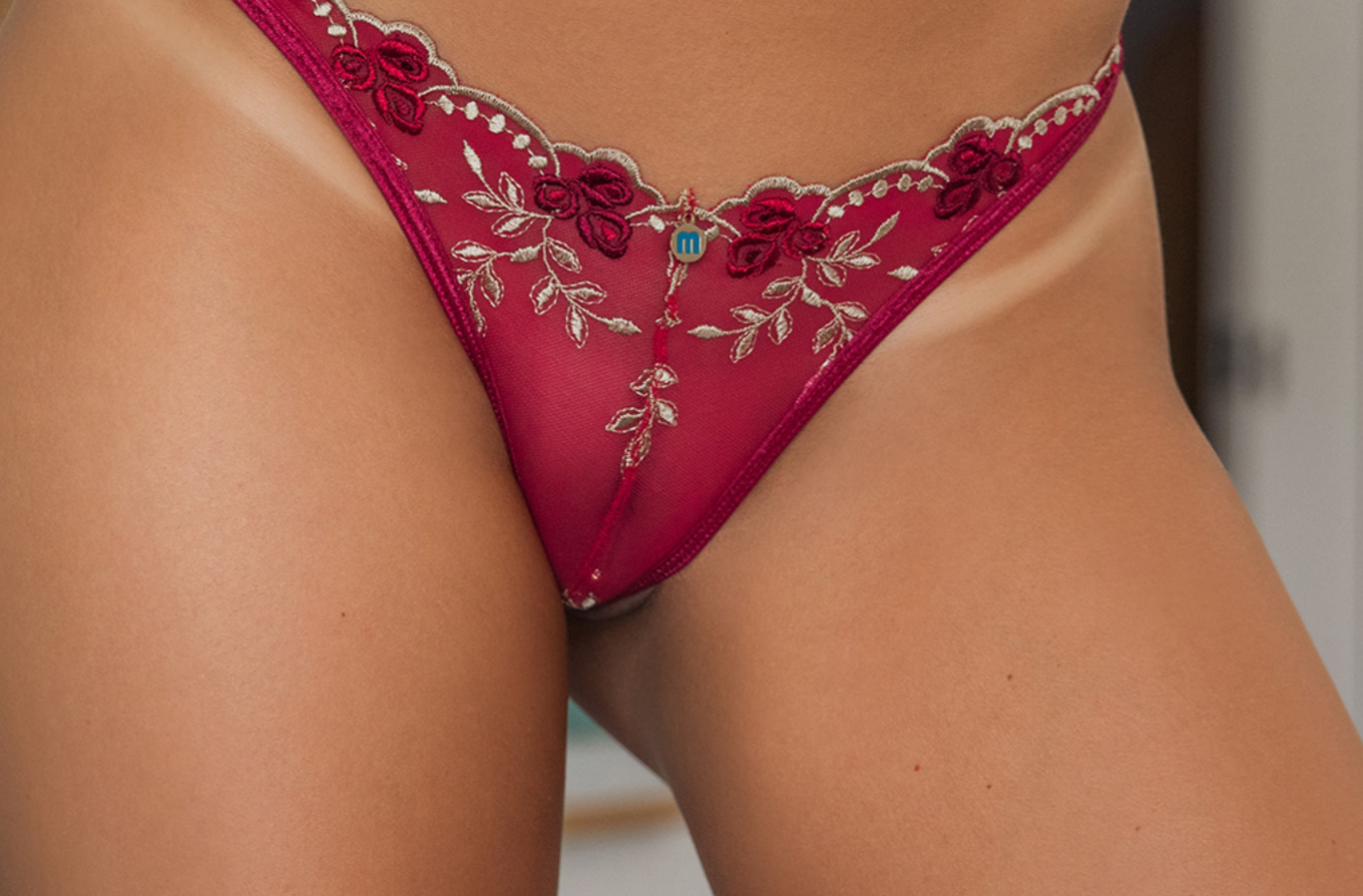 click at bounding box center [680, 448] 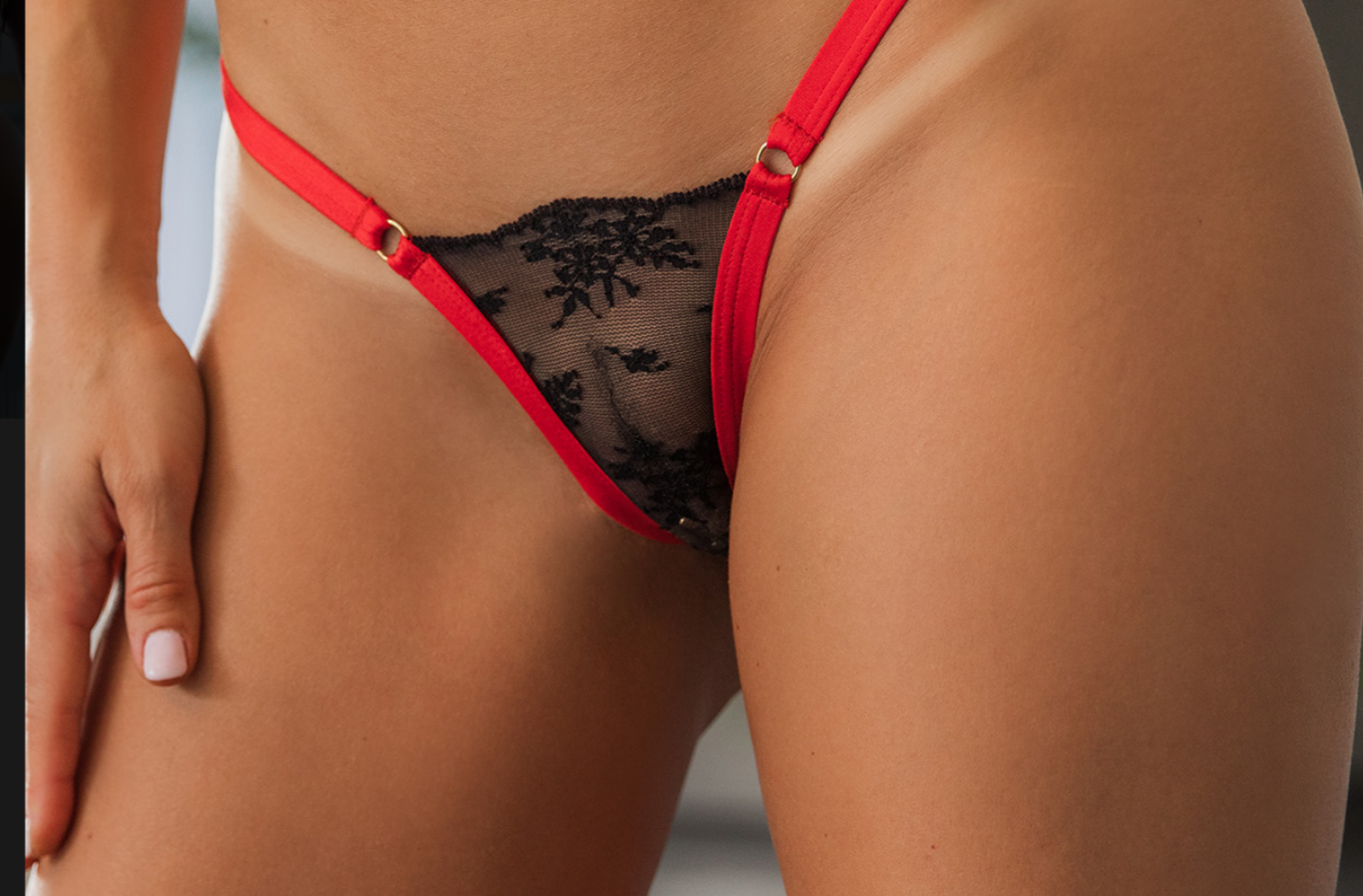 click at bounding box center (680, 448) 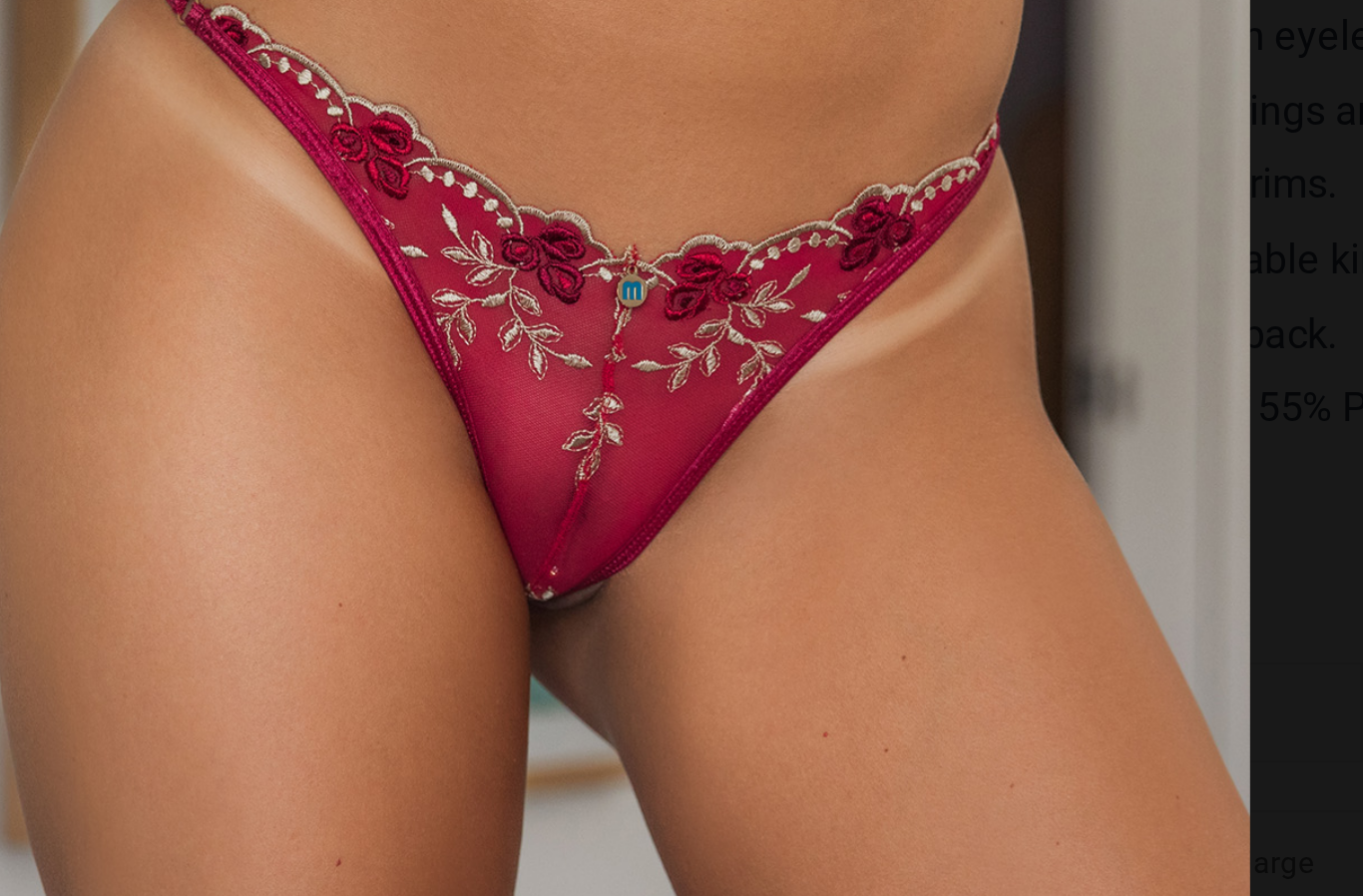 click at bounding box center (682, 448) 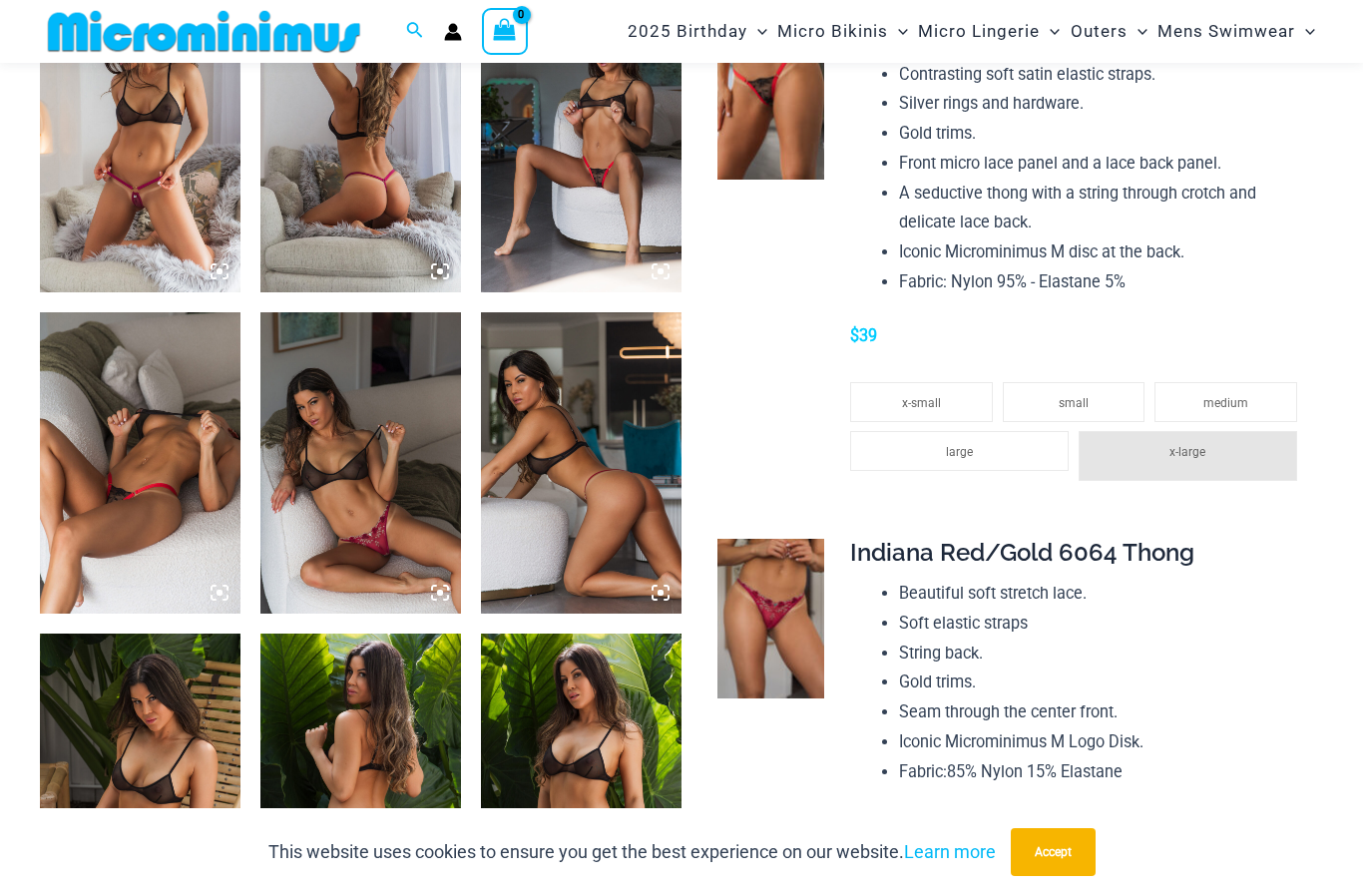 scroll, scrollTop: 1154, scrollLeft: 0, axis: vertical 